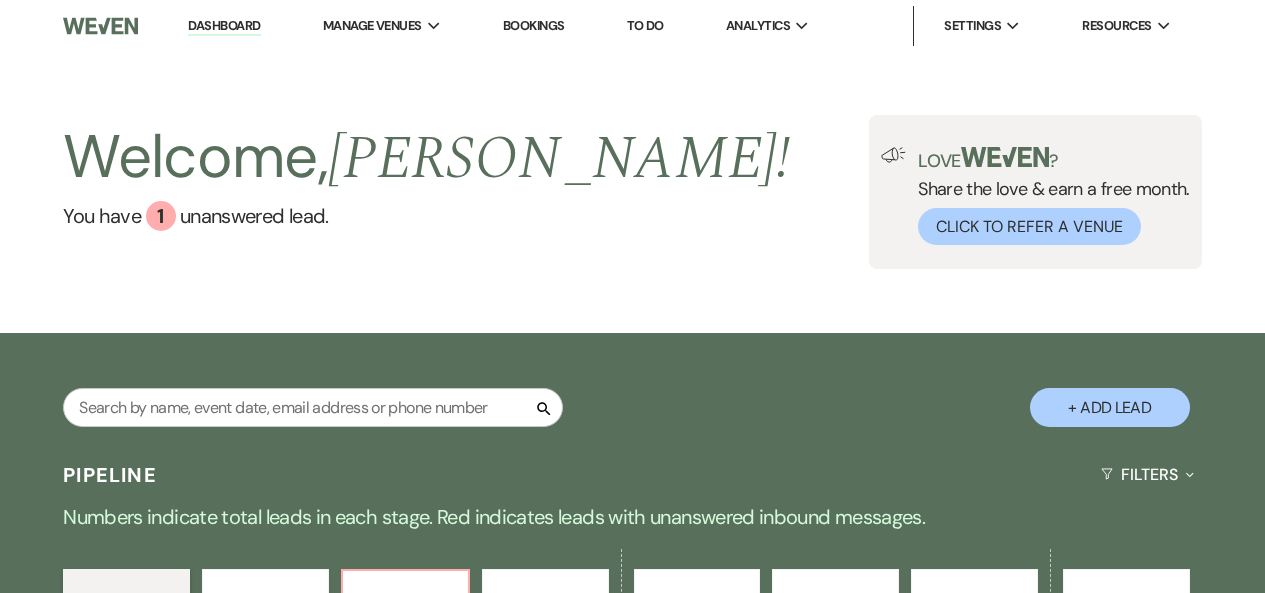 scroll, scrollTop: 300, scrollLeft: 0, axis: vertical 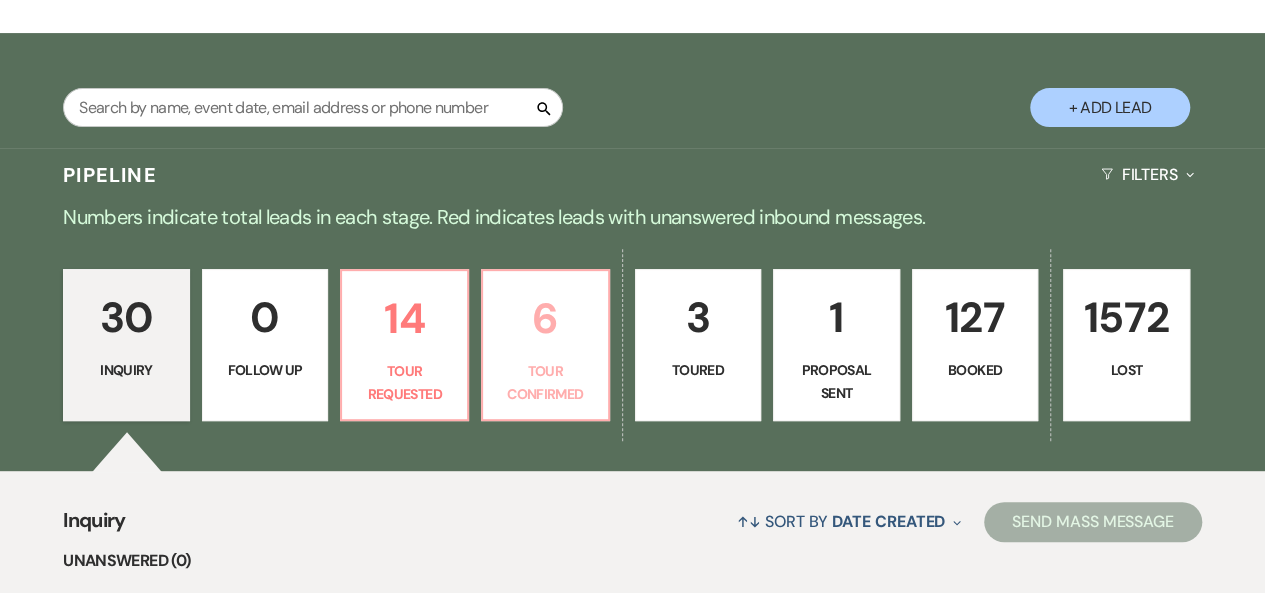 click on "Tour Confirmed" at bounding box center [545, 382] 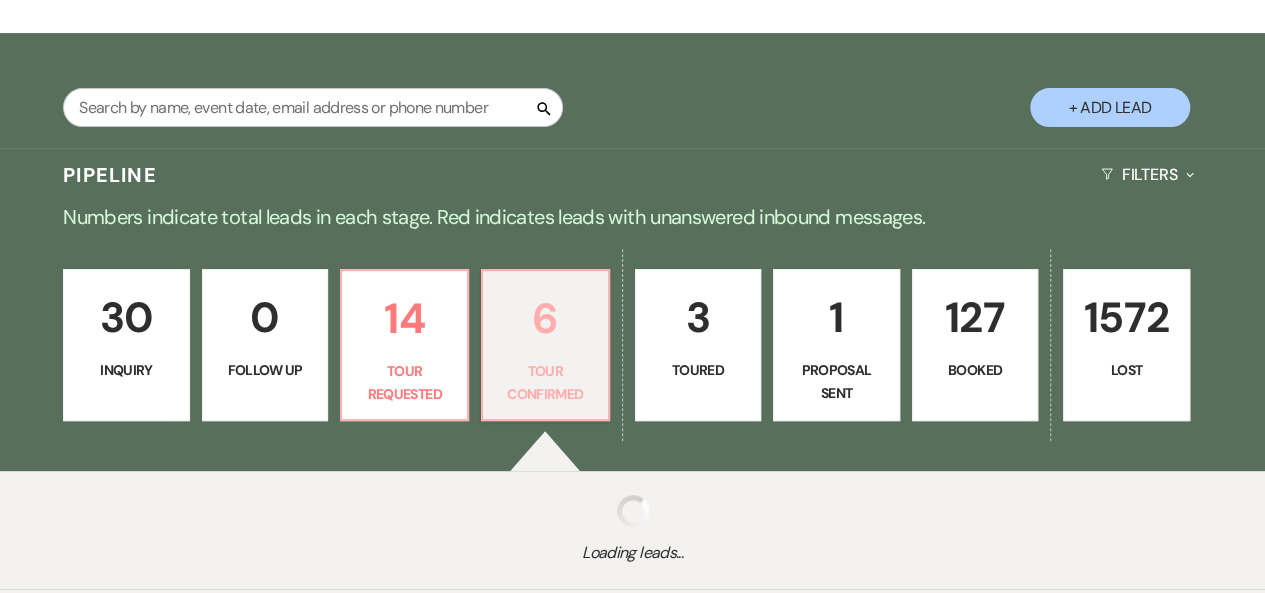 select on "4" 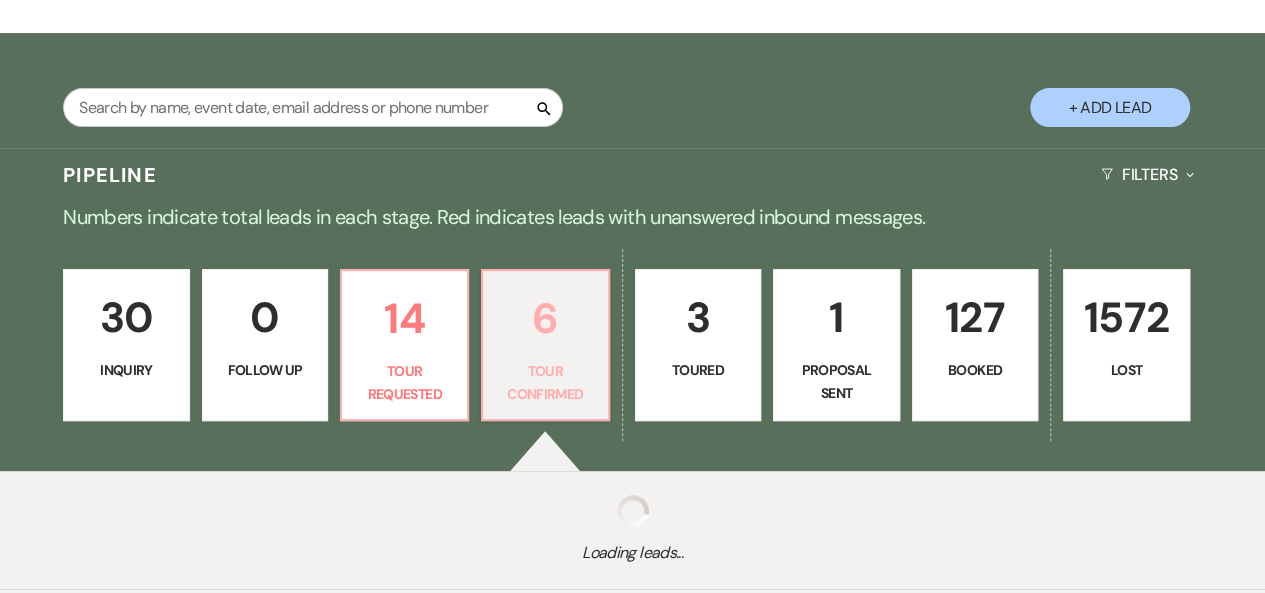select on "4" 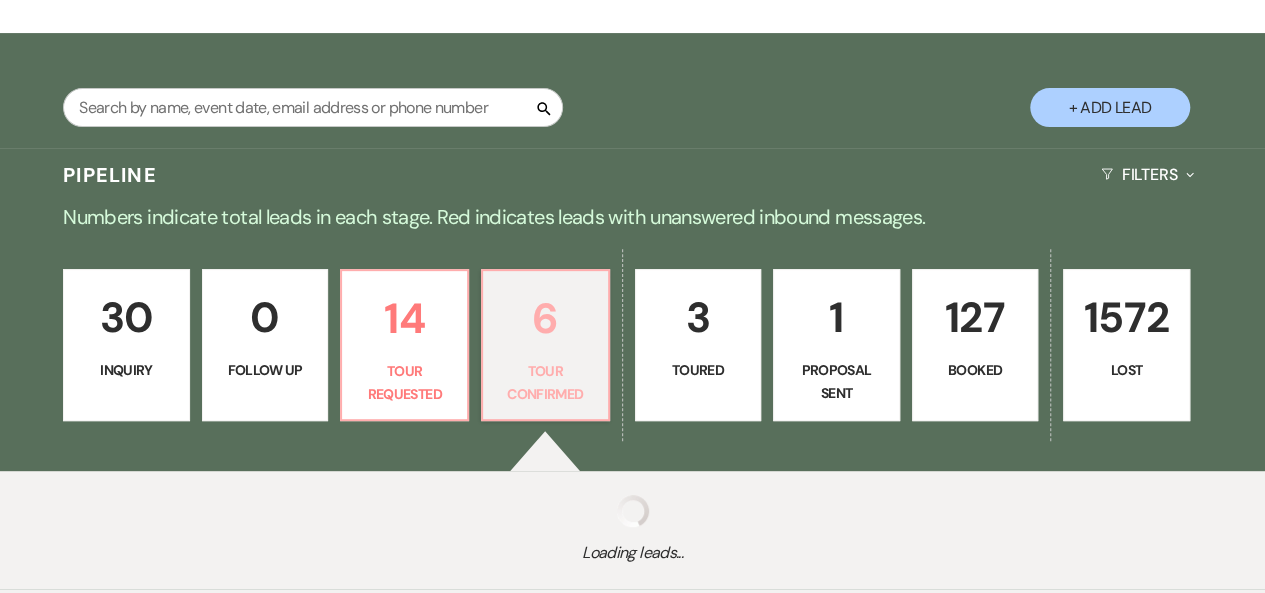 select on "4" 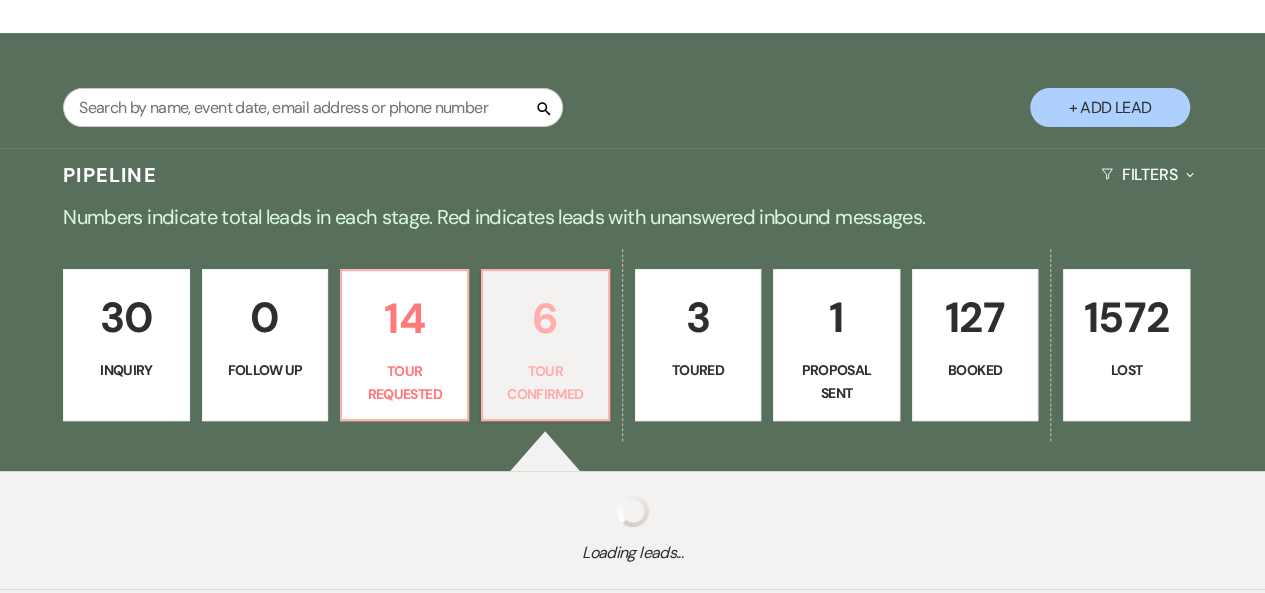 select on "4" 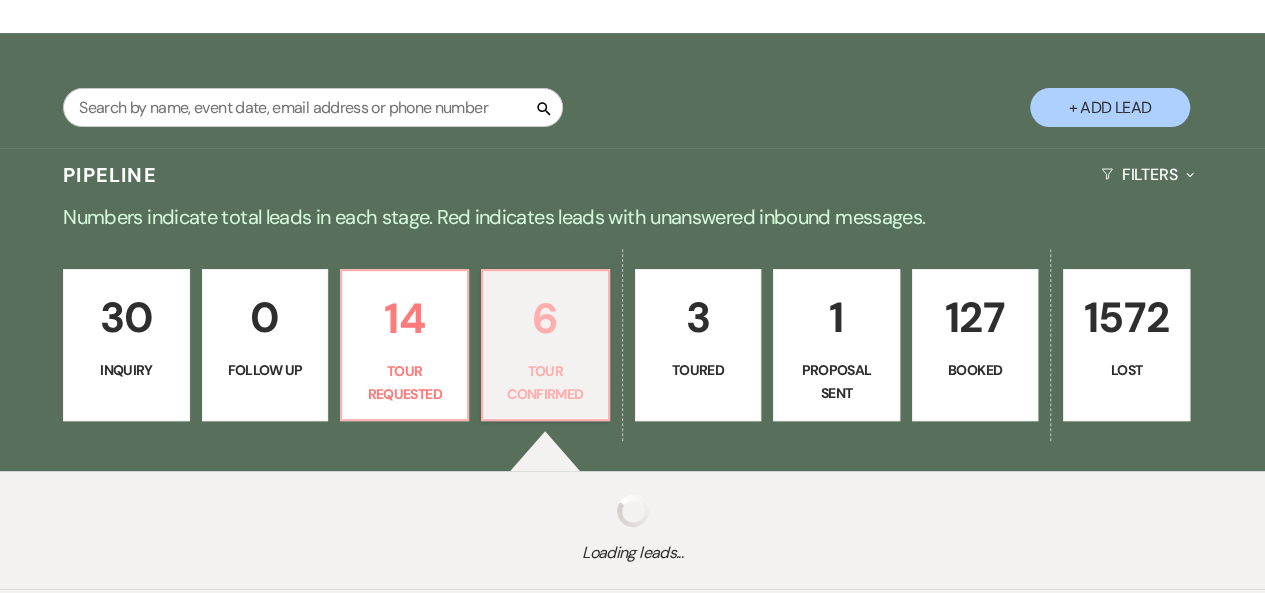 select on "4" 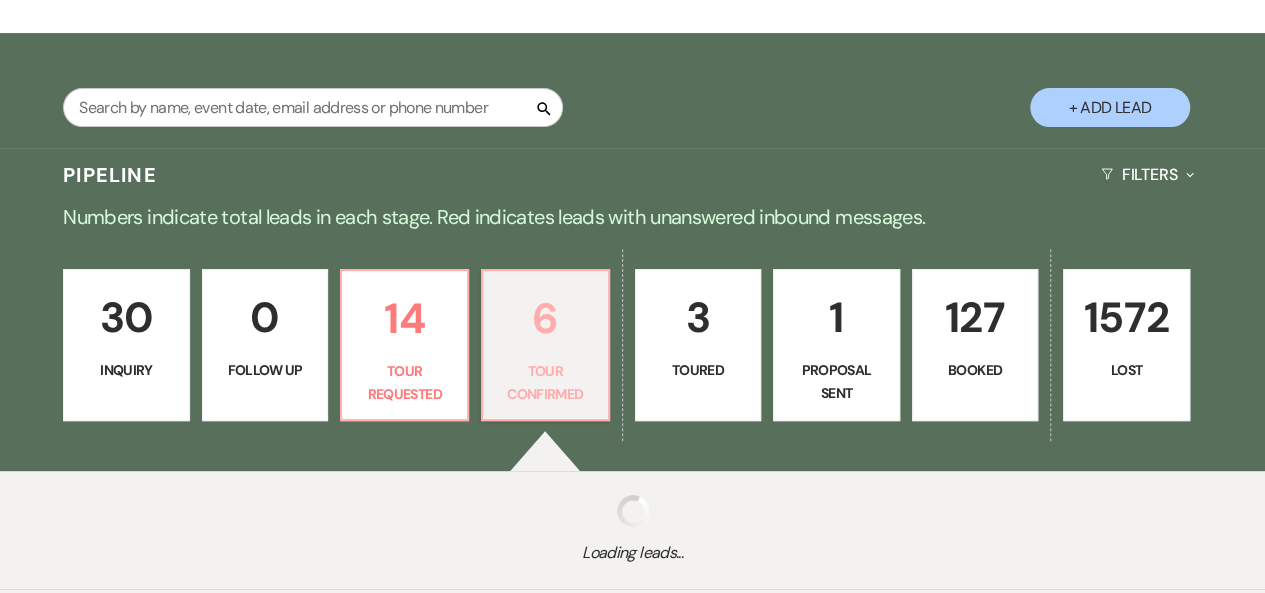 select on "4" 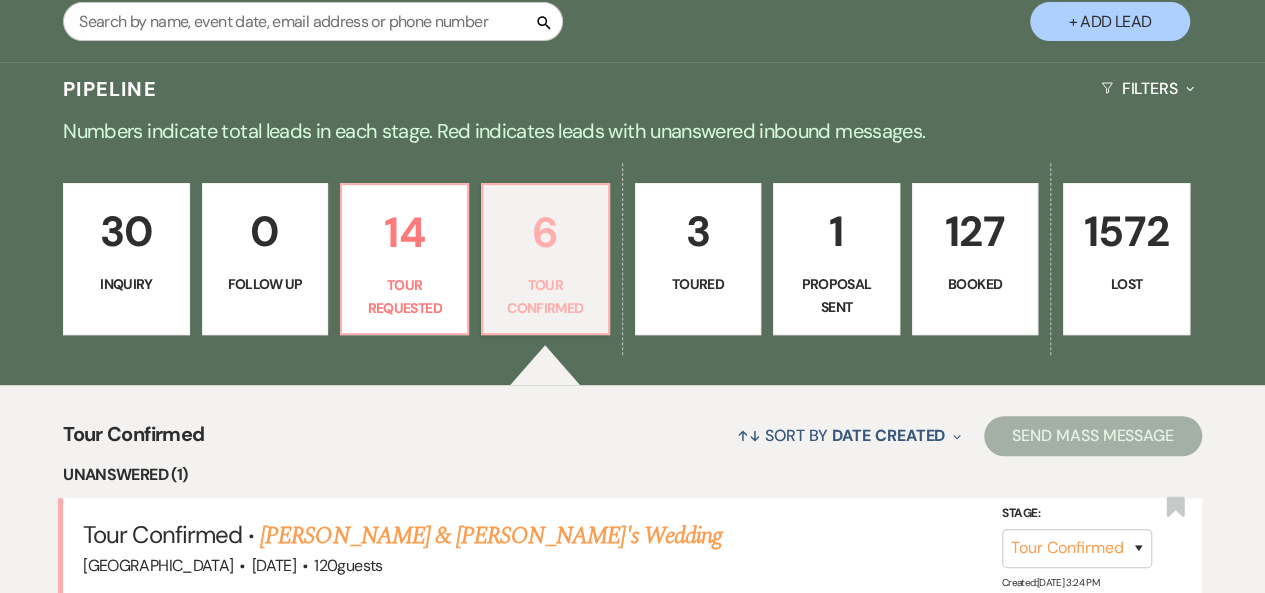 scroll, scrollTop: 600, scrollLeft: 0, axis: vertical 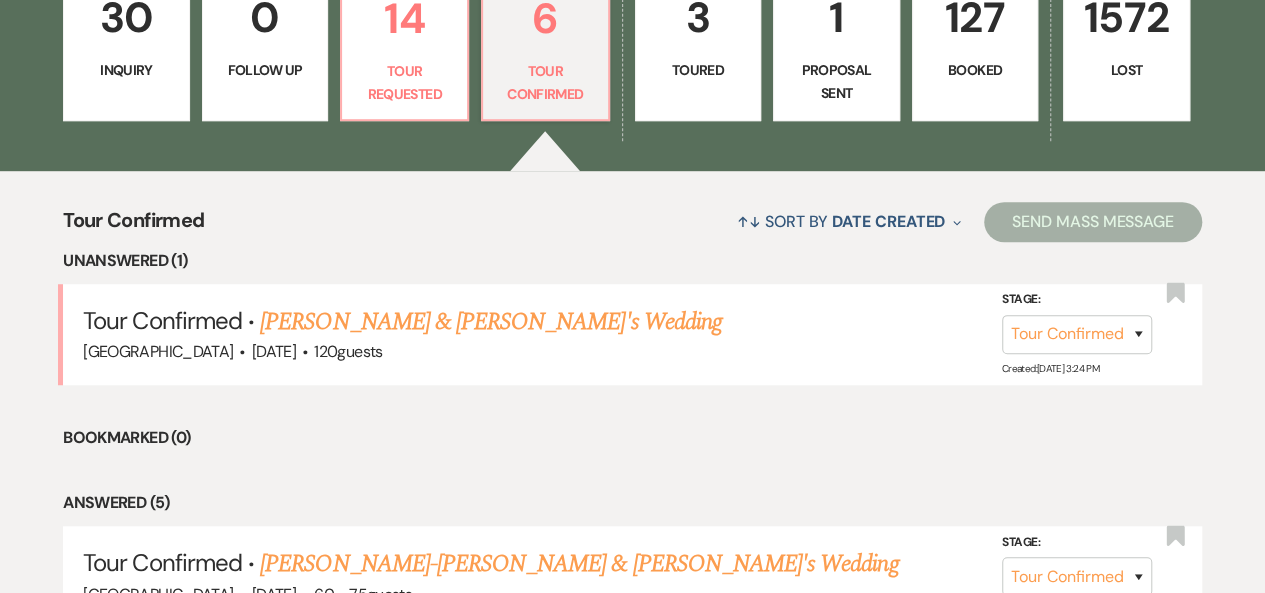 click on "[PERSON_NAME] & [PERSON_NAME]'s Wedding" at bounding box center [491, 322] 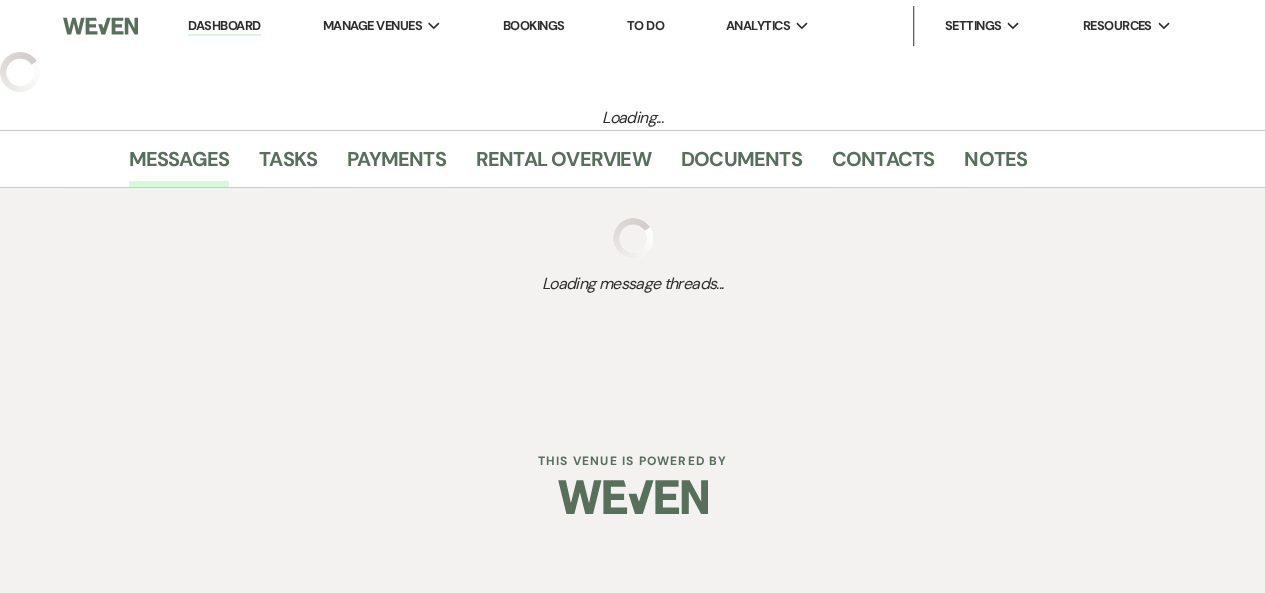 select on "4" 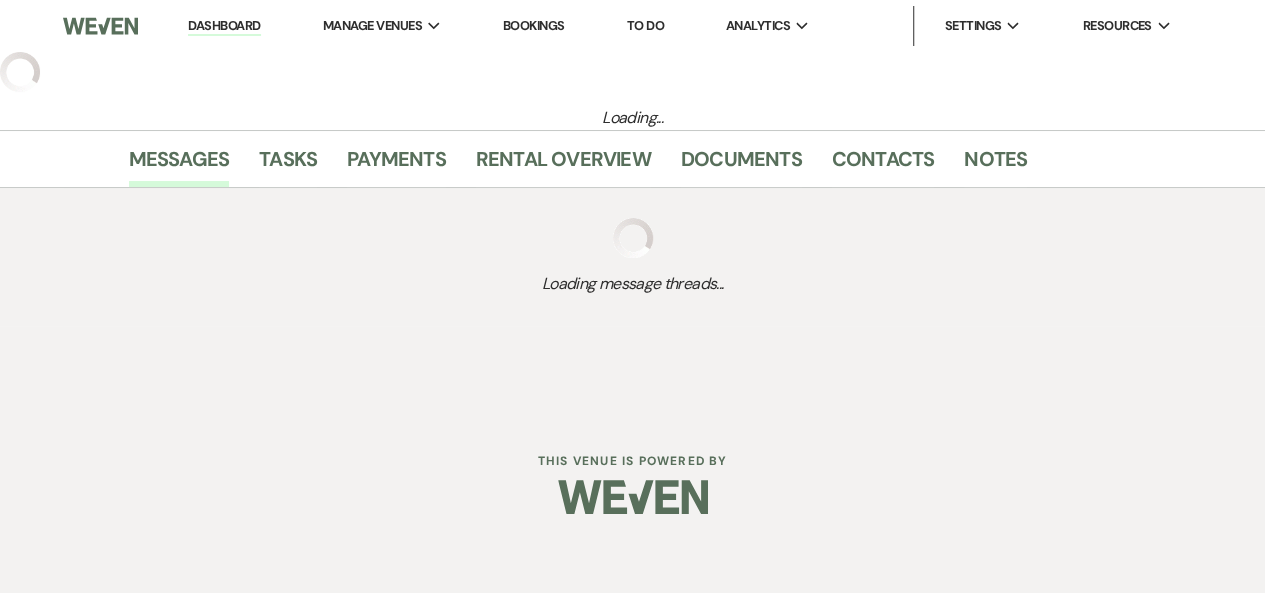 select on "5" 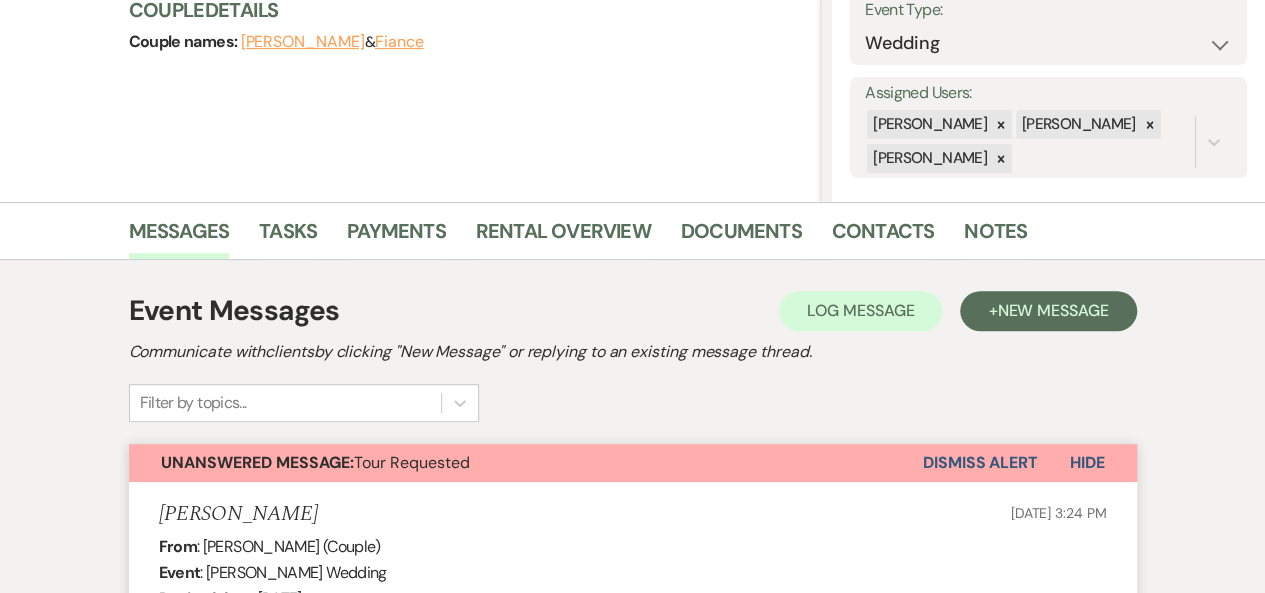 scroll, scrollTop: 0, scrollLeft: 0, axis: both 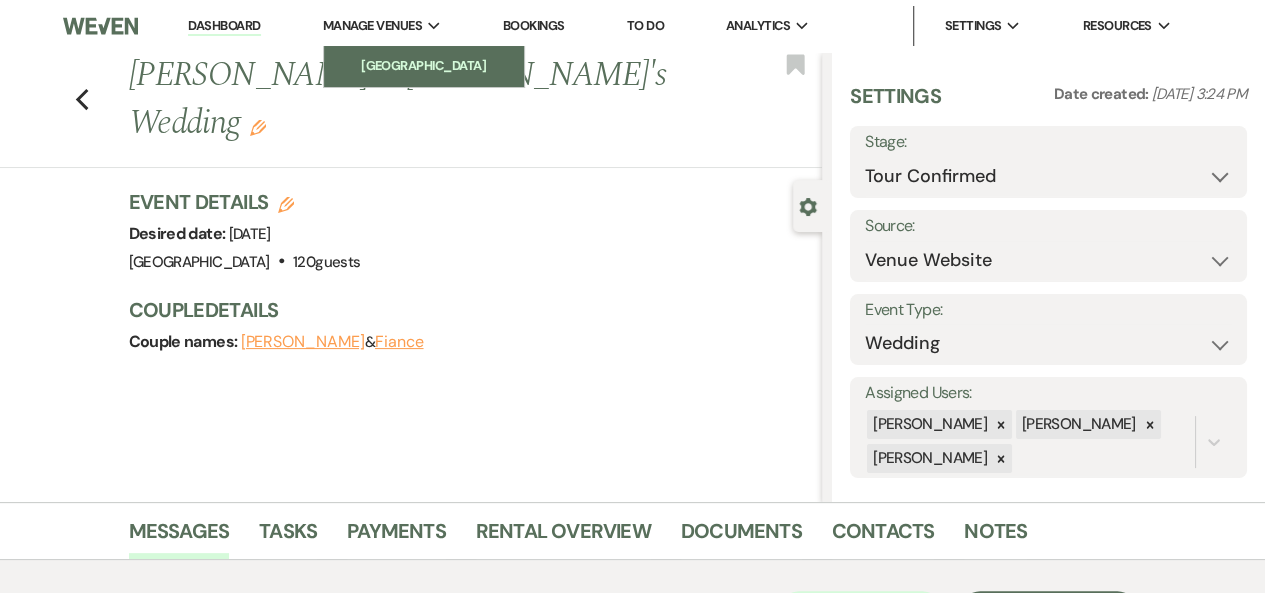click on "[GEOGRAPHIC_DATA]" at bounding box center (424, 66) 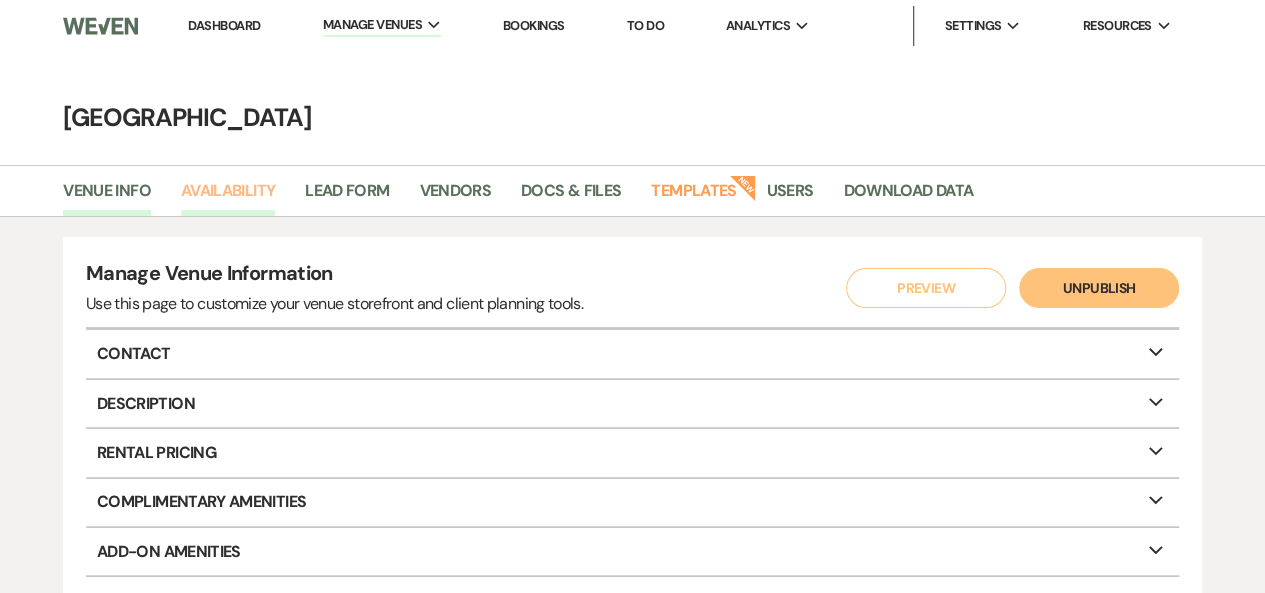 click on "Availability" at bounding box center (228, 197) 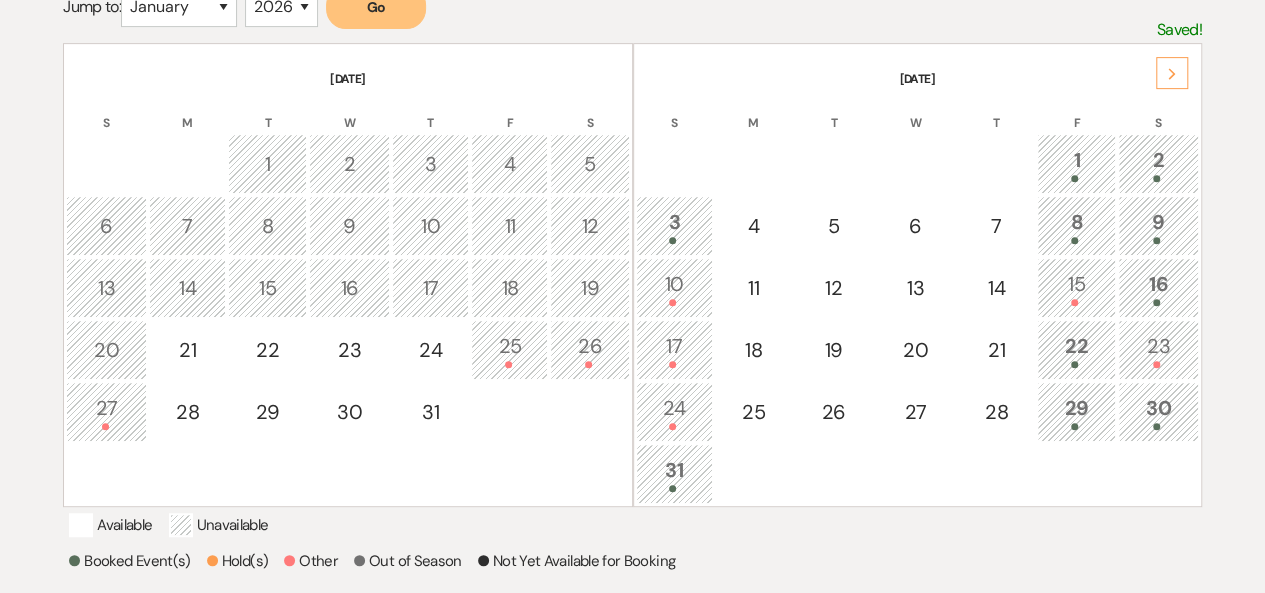 scroll, scrollTop: 300, scrollLeft: 0, axis: vertical 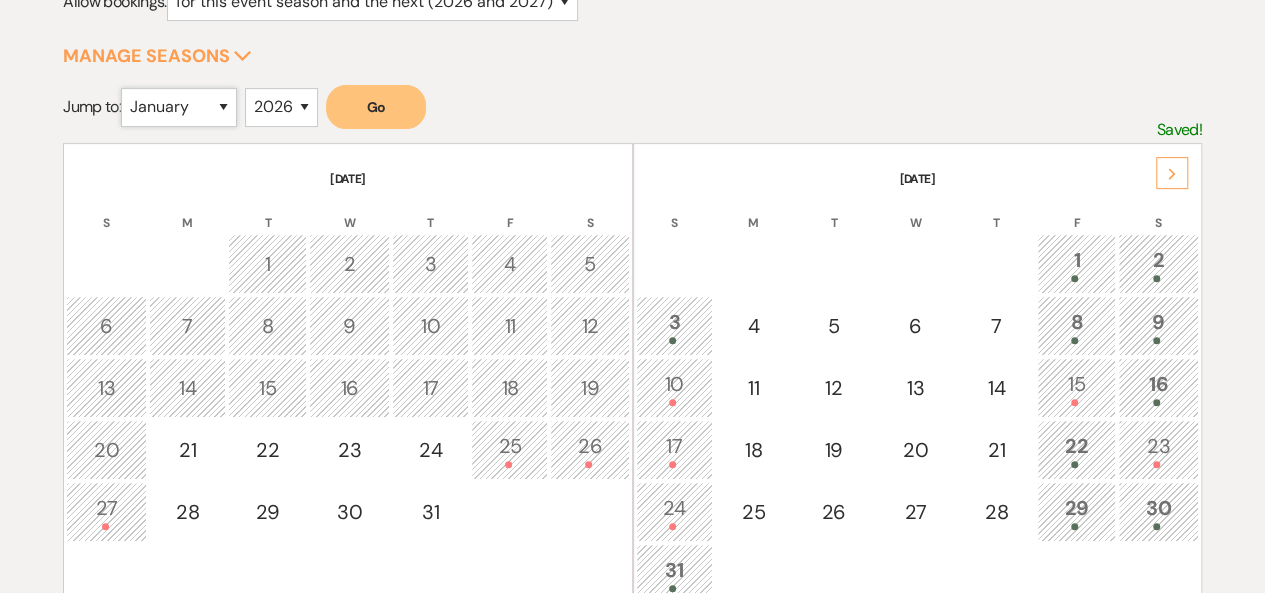 click on "January February March April May June July August September October November December" at bounding box center (179, 107) 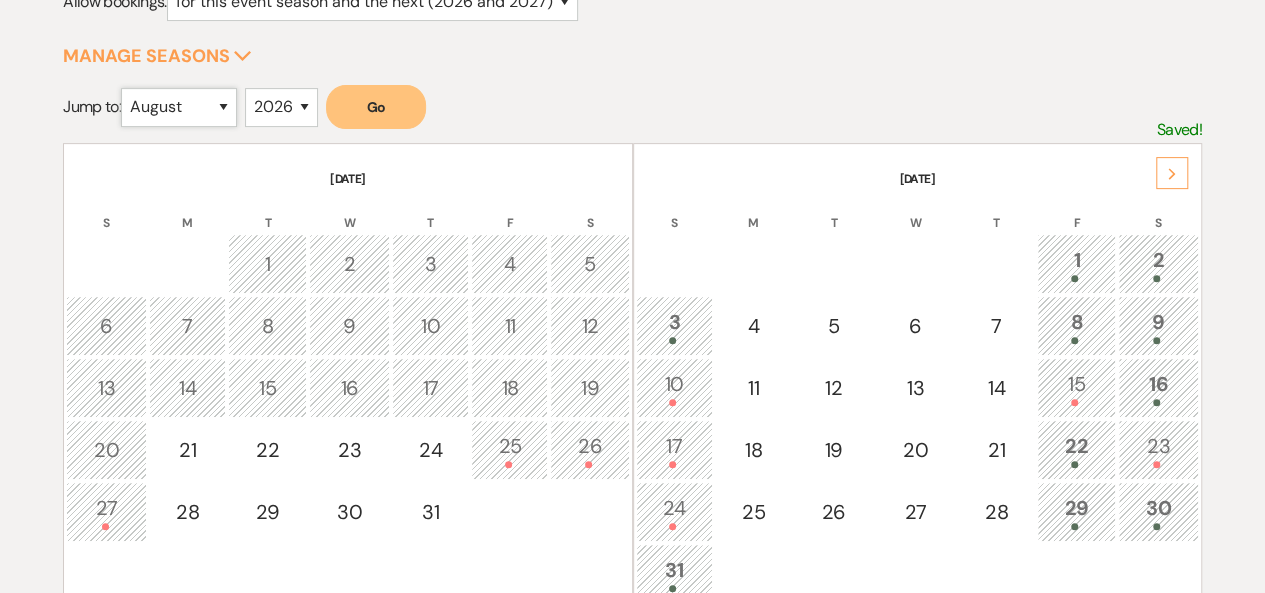 click on "January February March April May June July August September October November December" at bounding box center [179, 107] 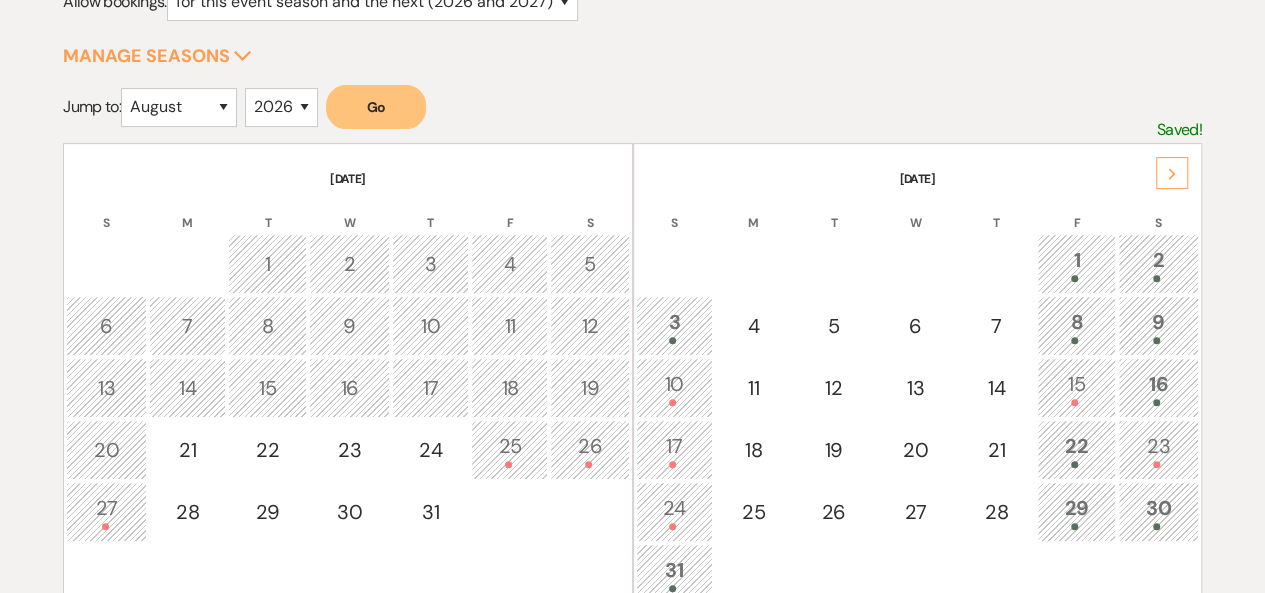 click on "Go" at bounding box center (376, 107) 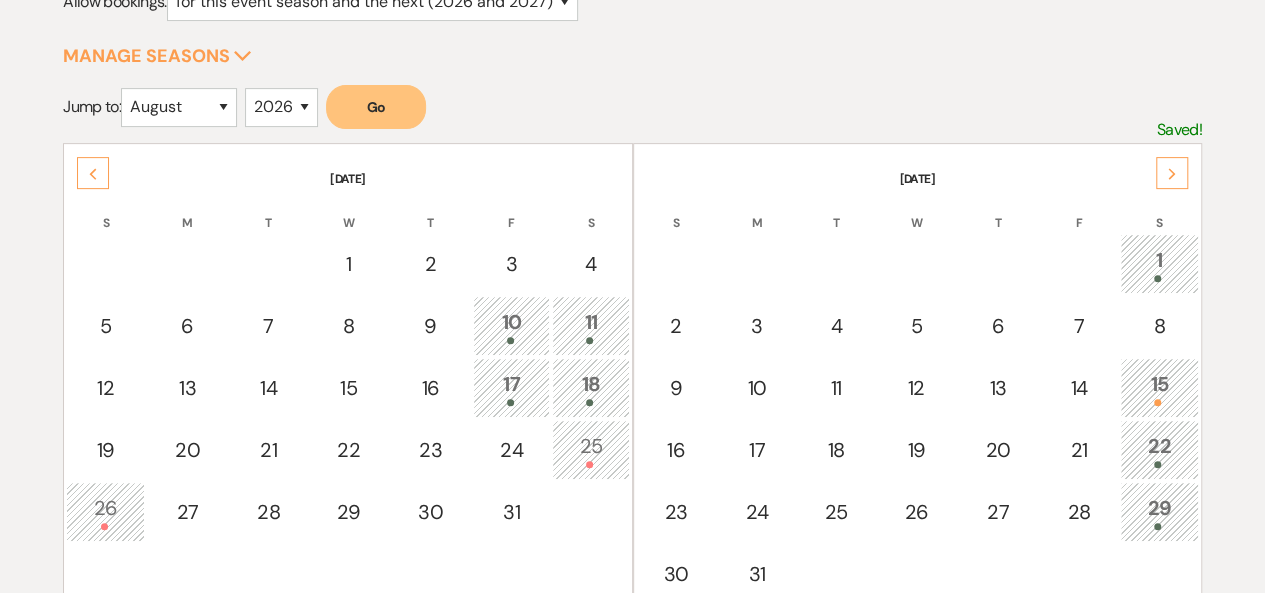click on "Next" 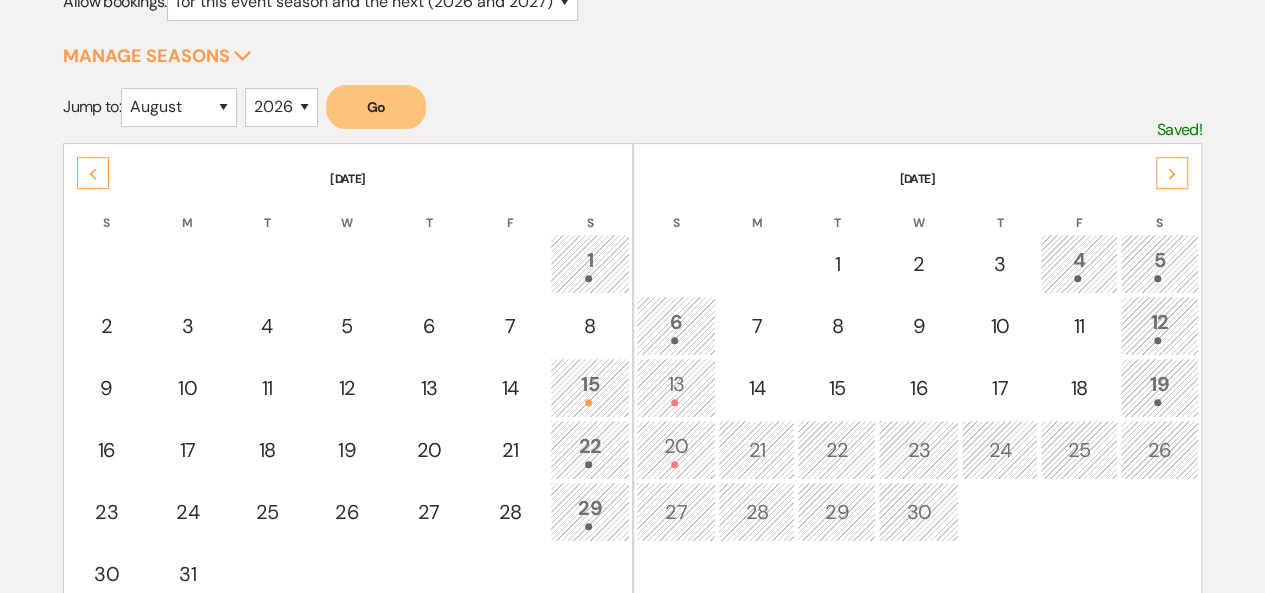click on "Previous" 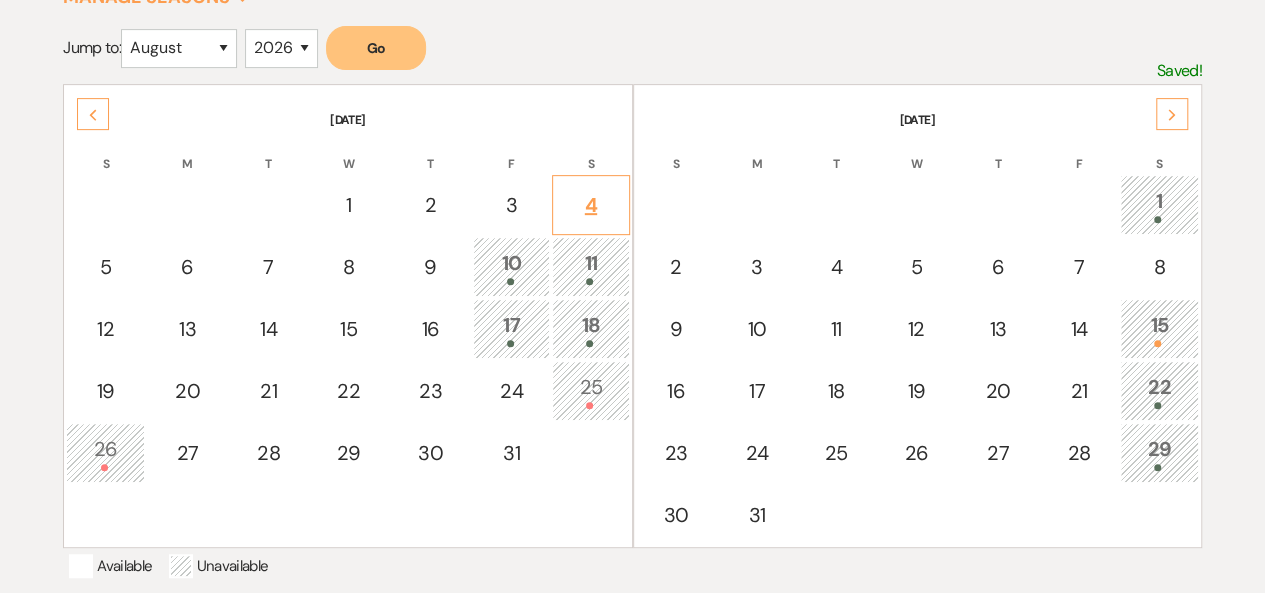 scroll, scrollTop: 400, scrollLeft: 0, axis: vertical 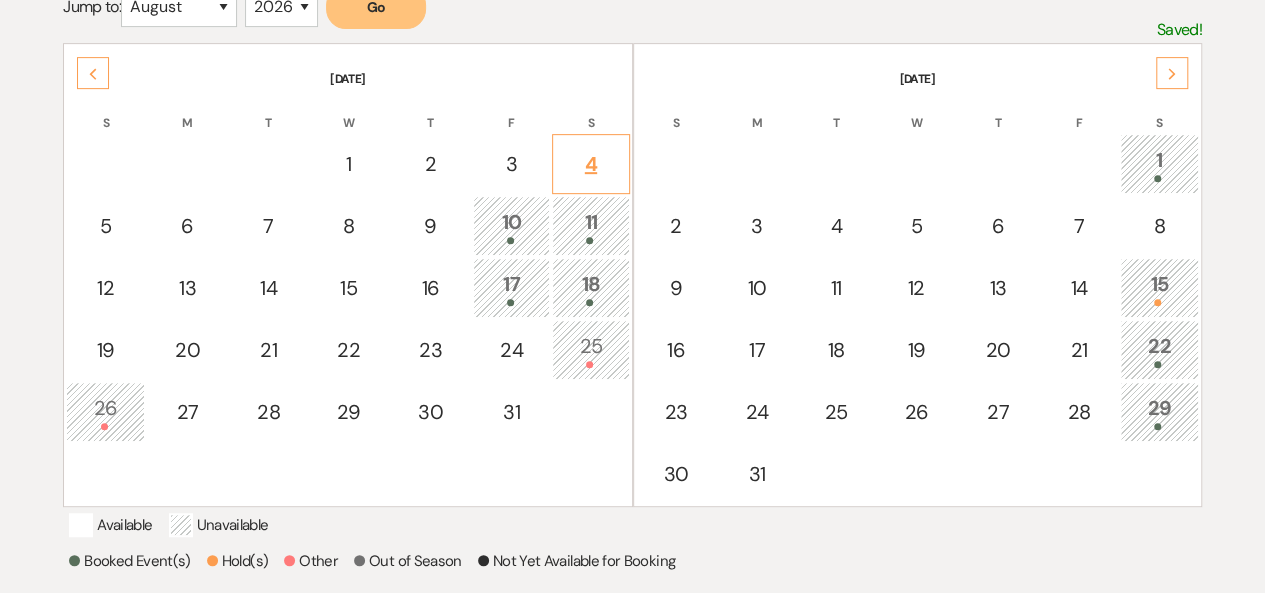 click on "4" at bounding box center (590, 164) 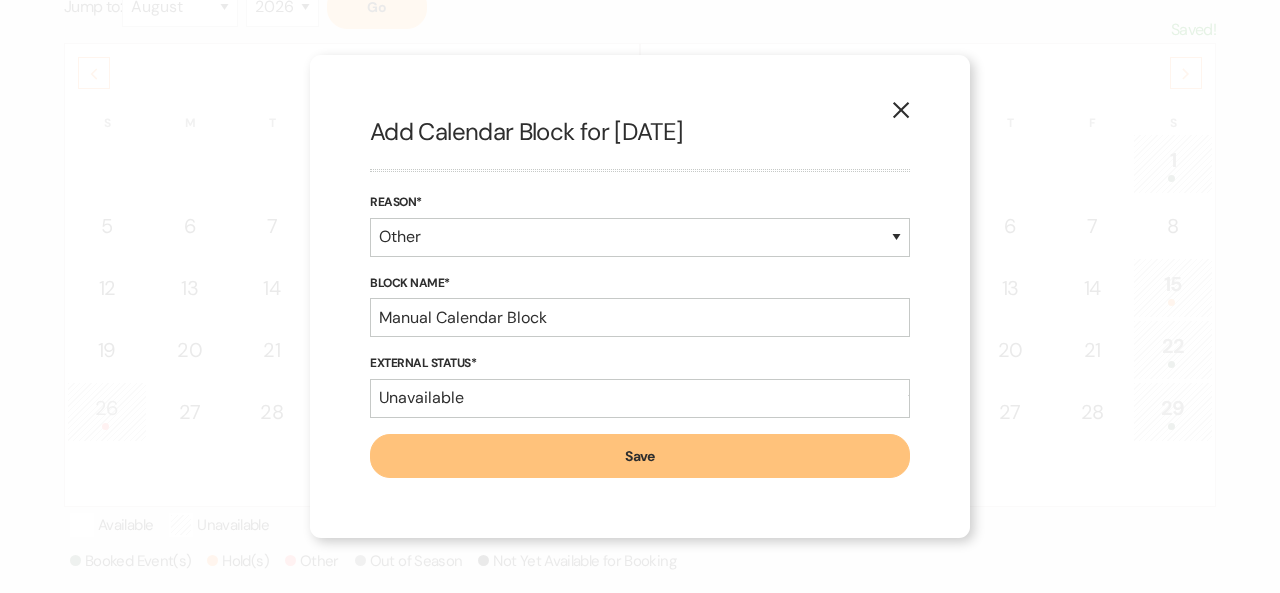 click on "Save" at bounding box center (640, 456) 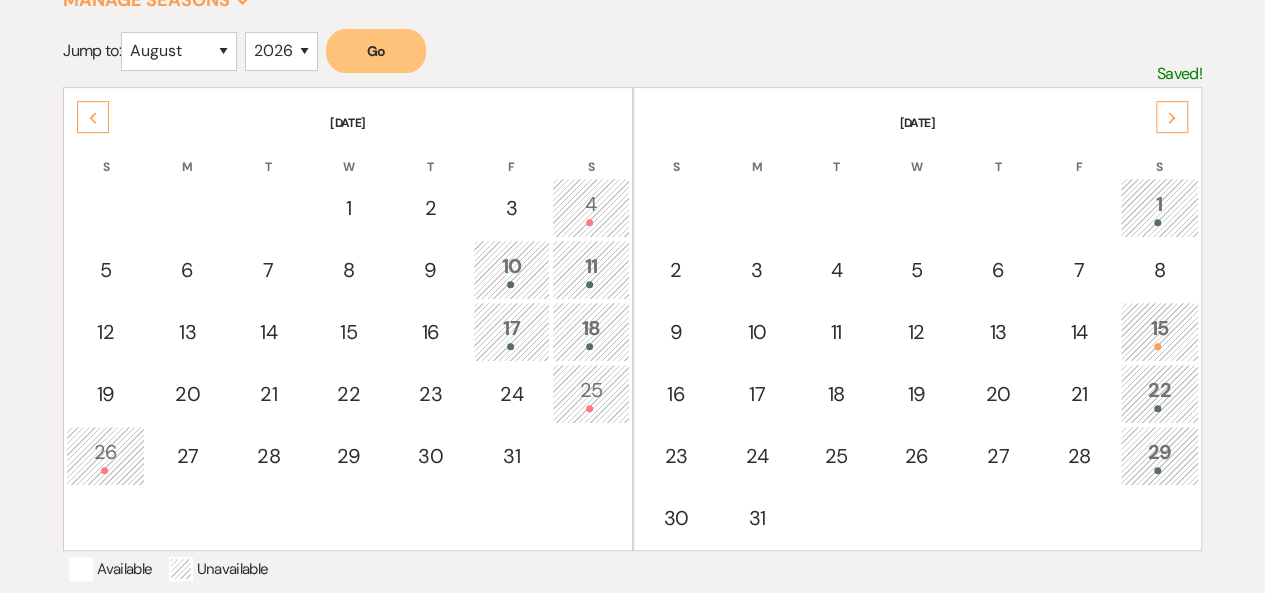 scroll, scrollTop: 248, scrollLeft: 0, axis: vertical 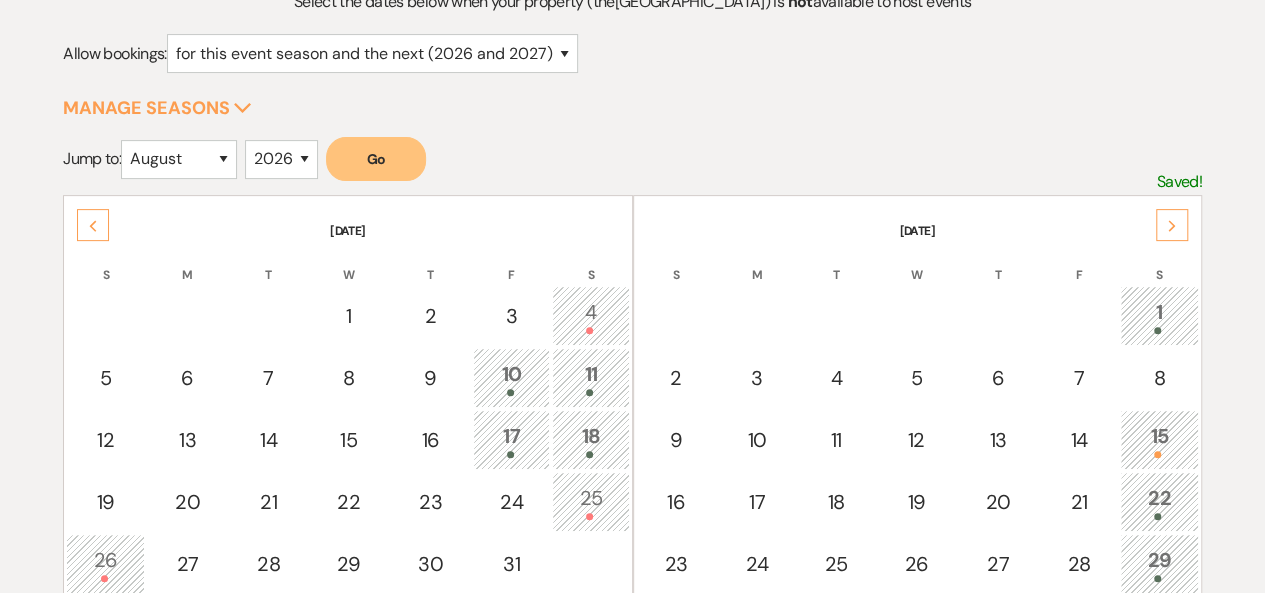 click 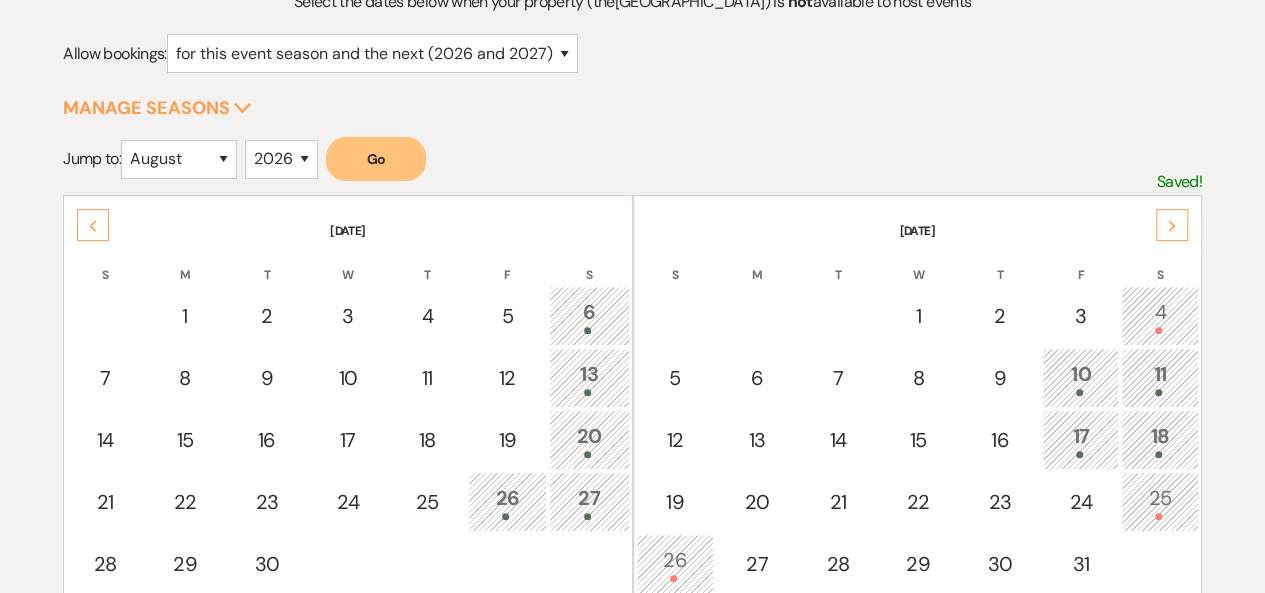 click on "Previous" 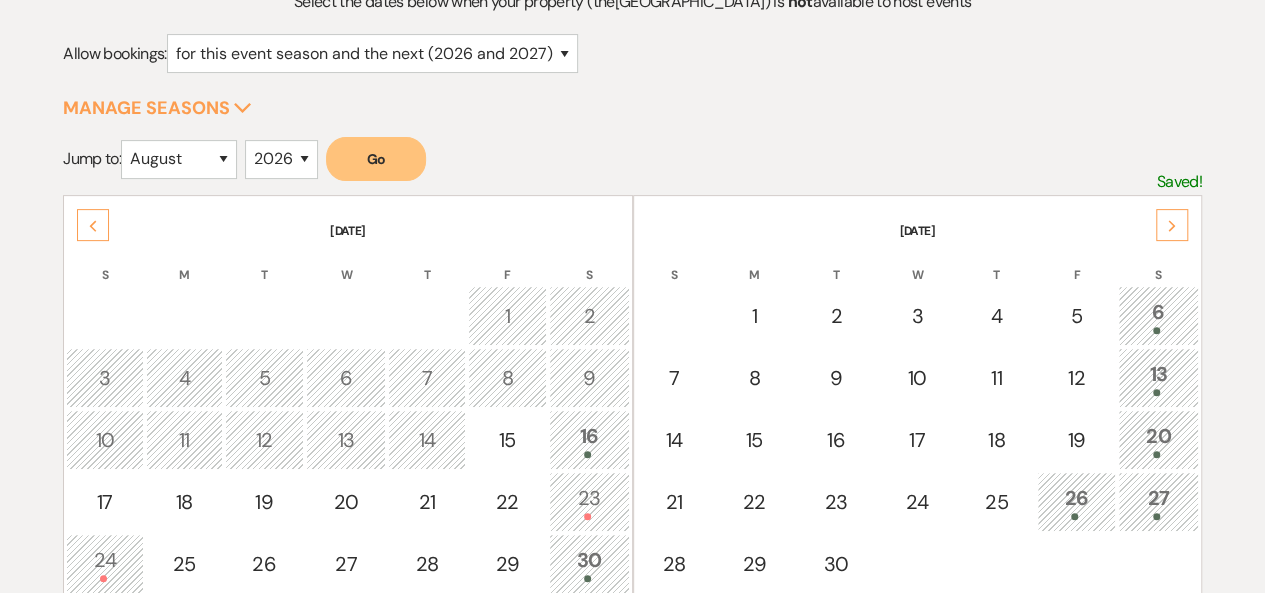 click on "Next" 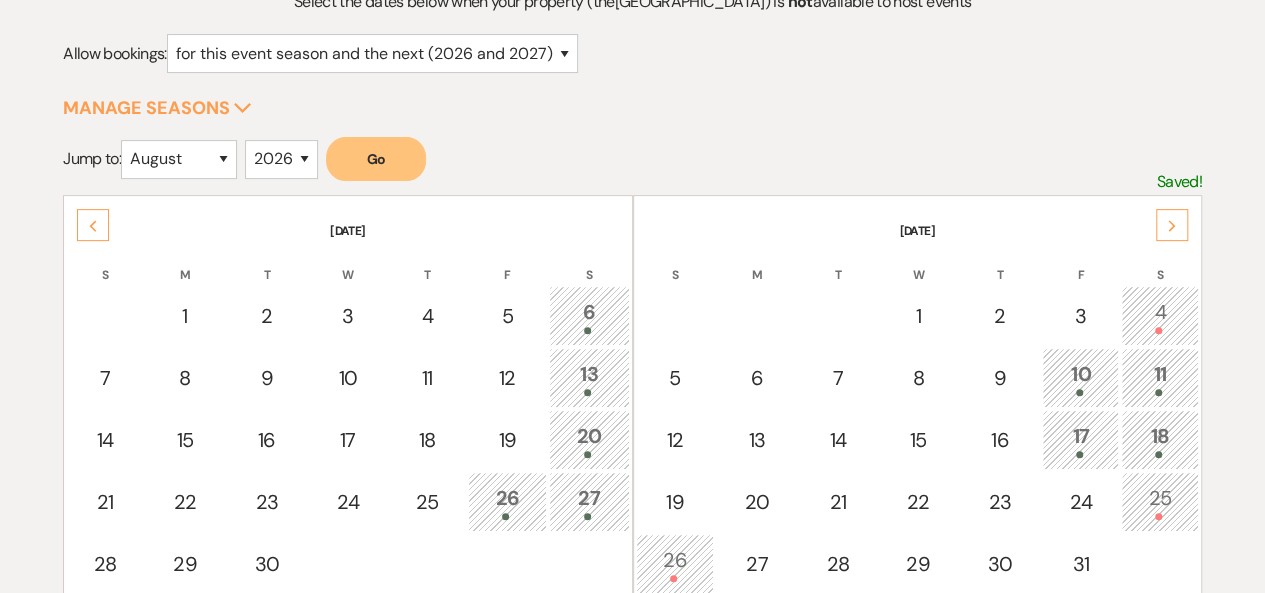 scroll, scrollTop: 348, scrollLeft: 0, axis: vertical 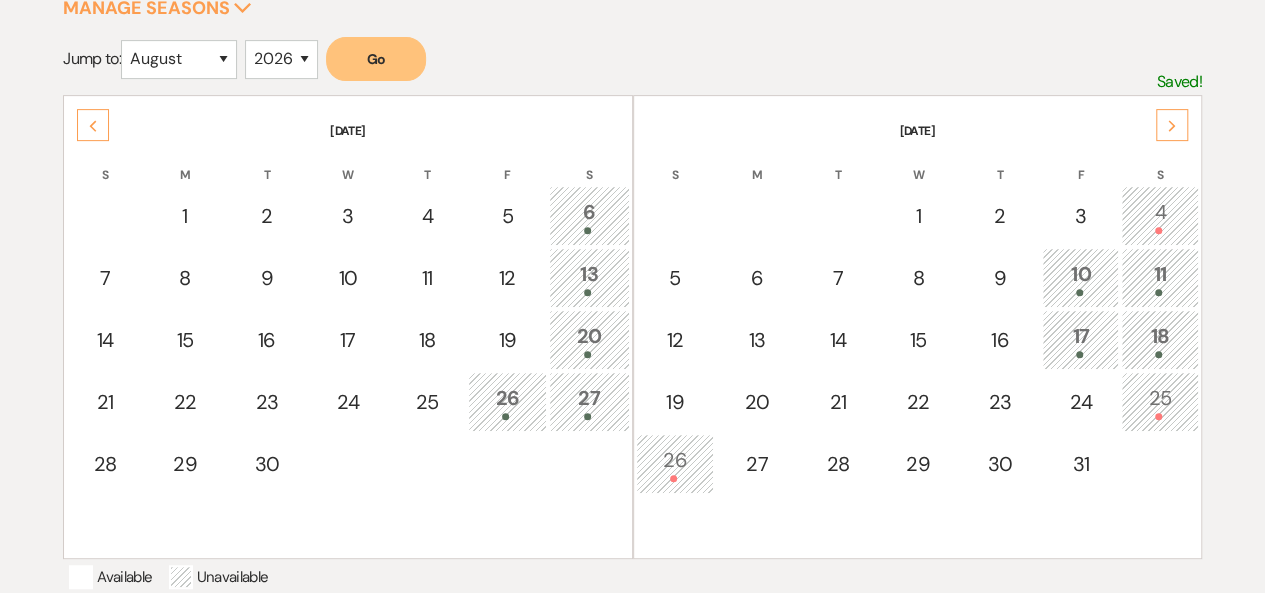 click on "Previous" at bounding box center [93, 125] 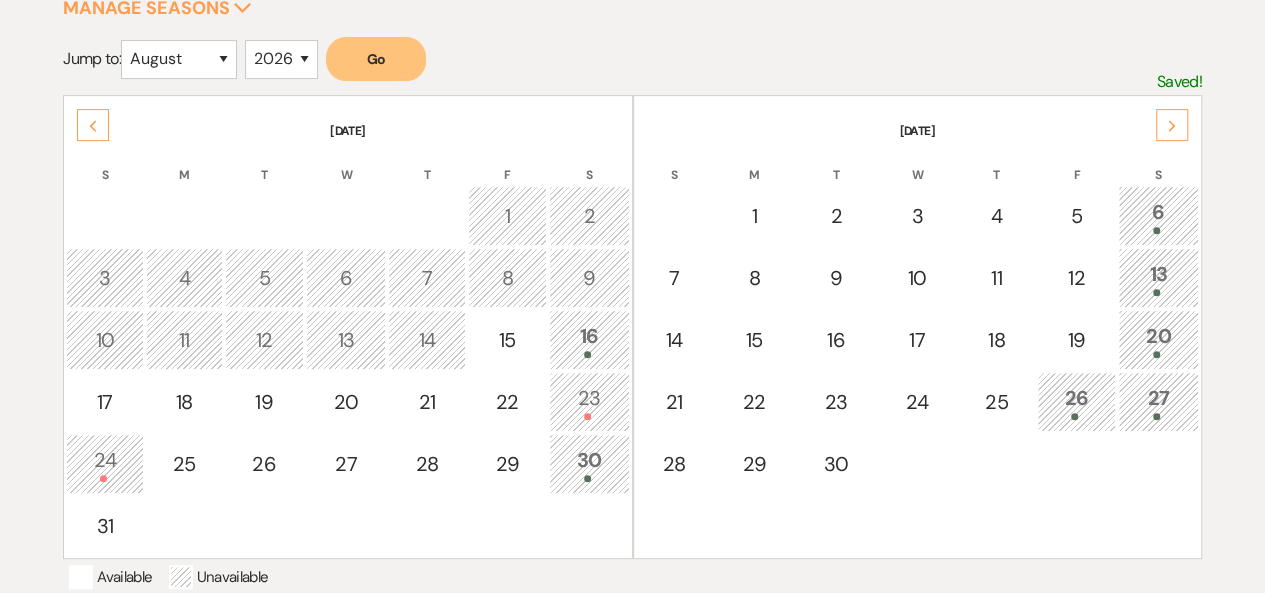 click on "Next" 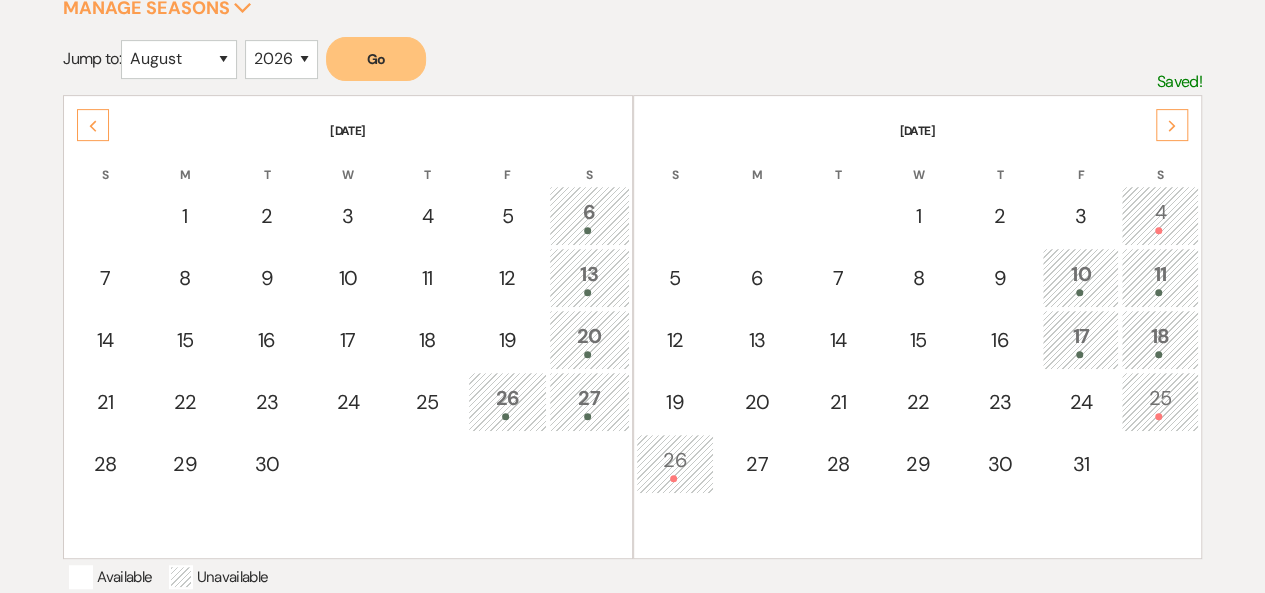 click on "Next" 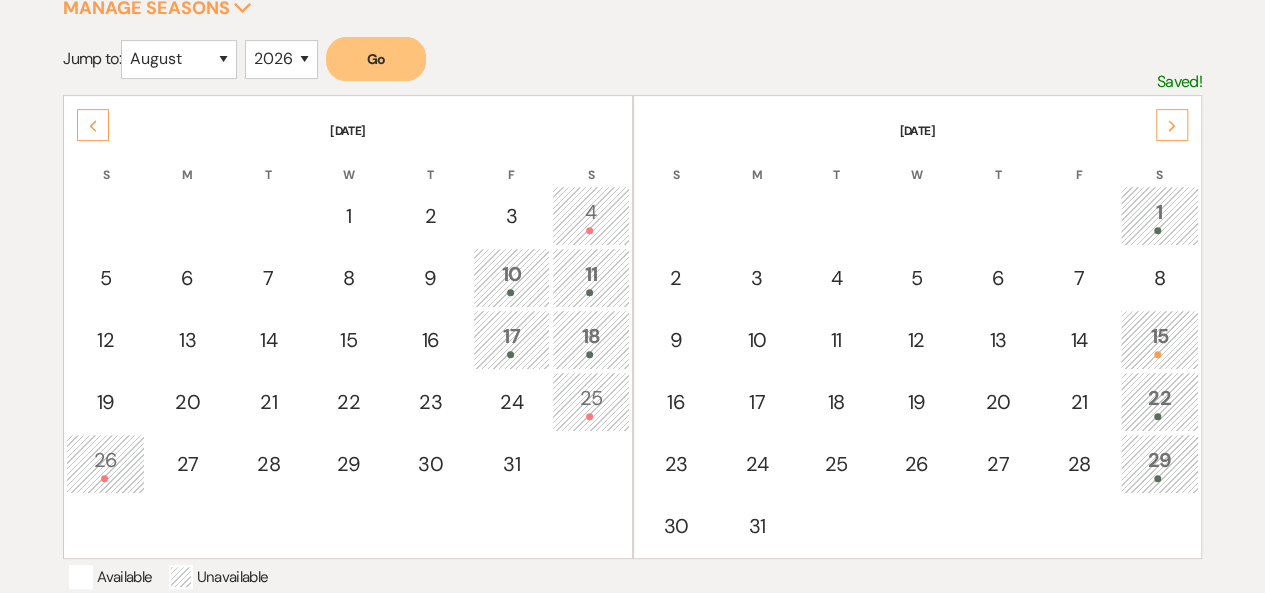 click on "1" at bounding box center [1159, 215] 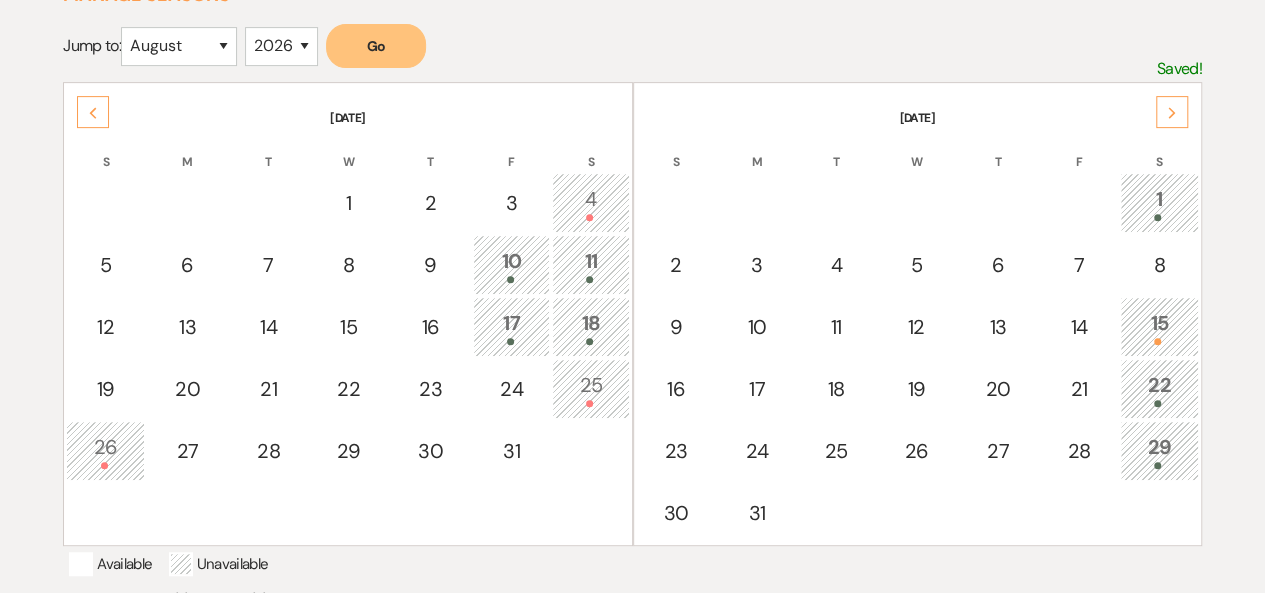 scroll, scrollTop: 348, scrollLeft: 0, axis: vertical 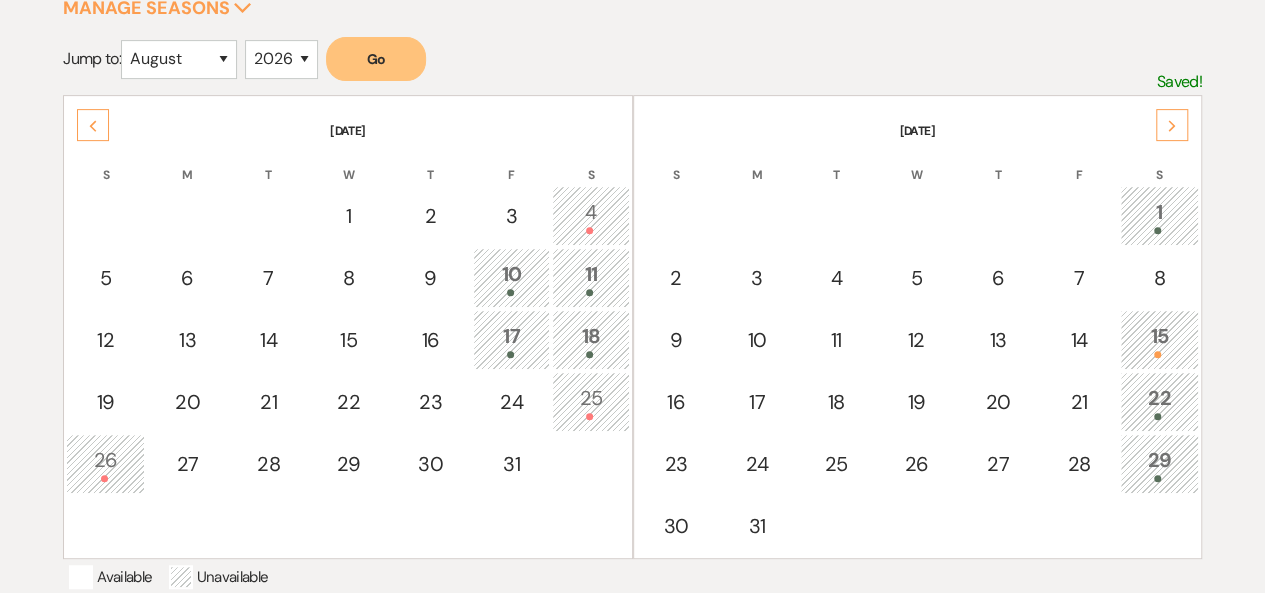 click on "Next" 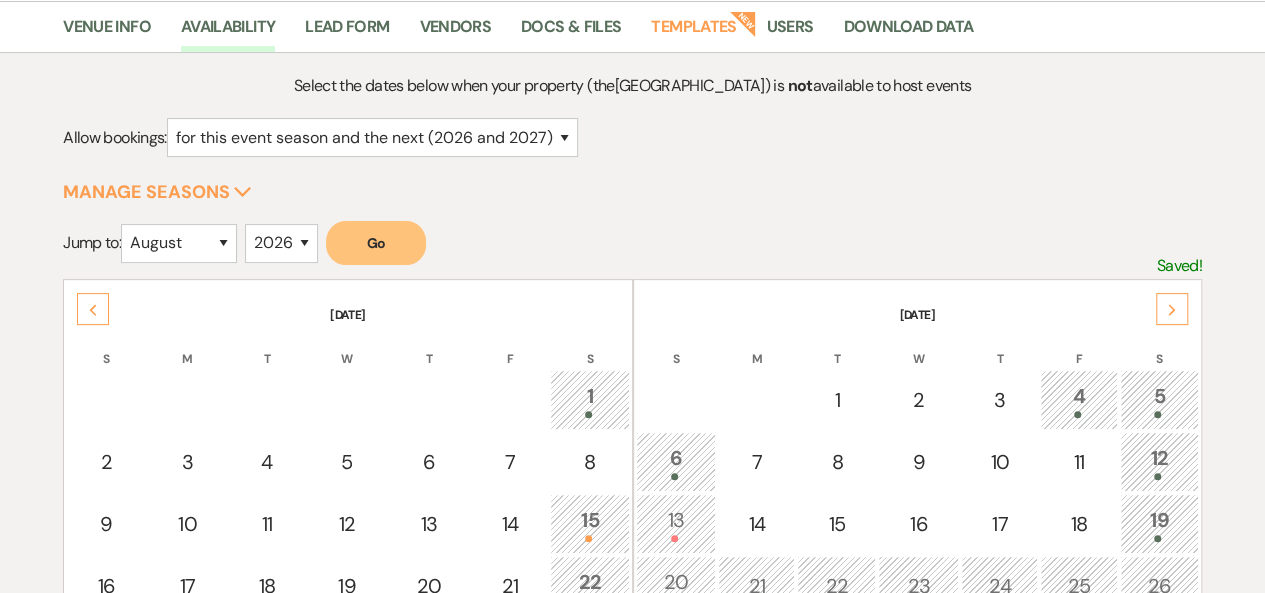 scroll, scrollTop: 0, scrollLeft: 0, axis: both 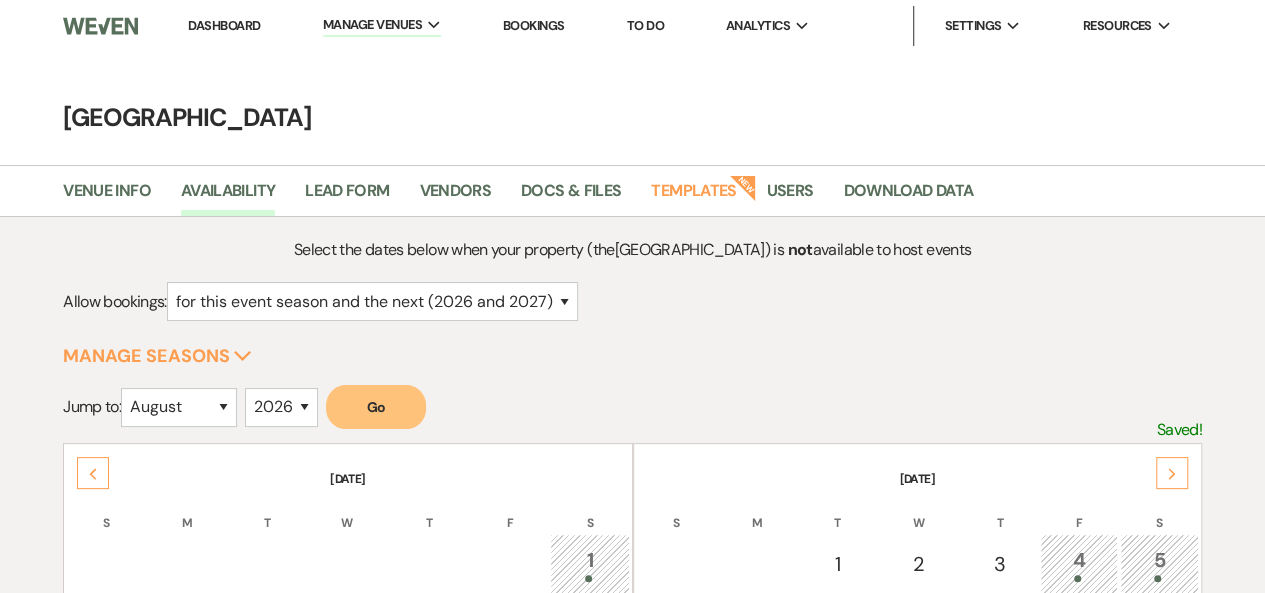 click on "Dashboard" at bounding box center [224, 25] 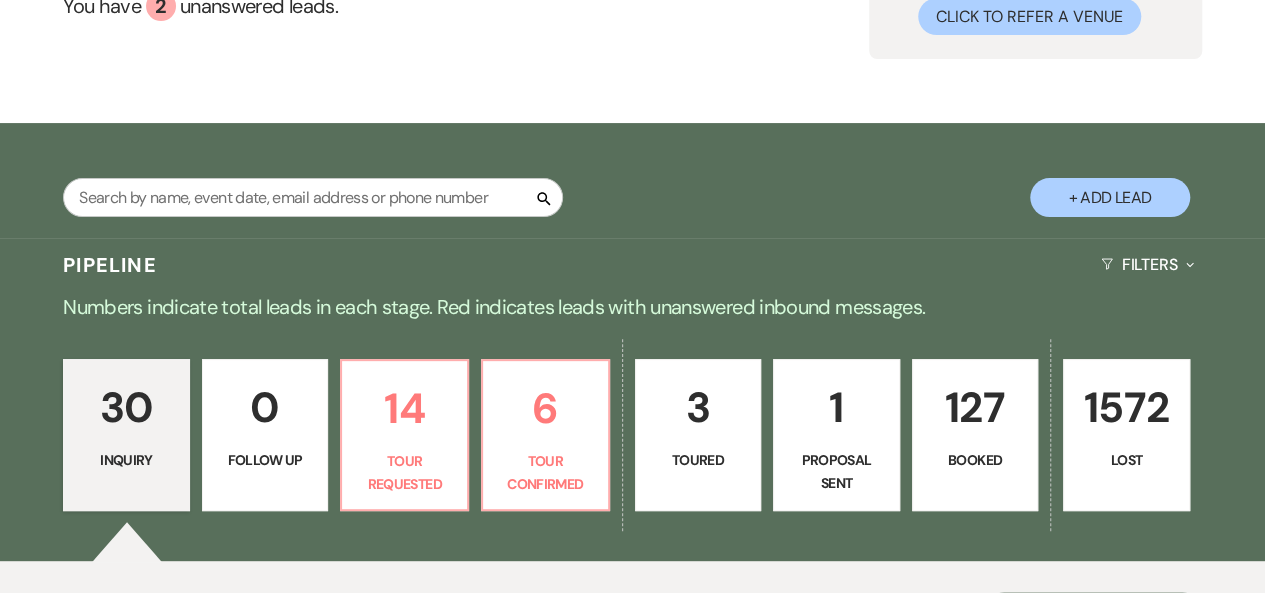 scroll, scrollTop: 300, scrollLeft: 0, axis: vertical 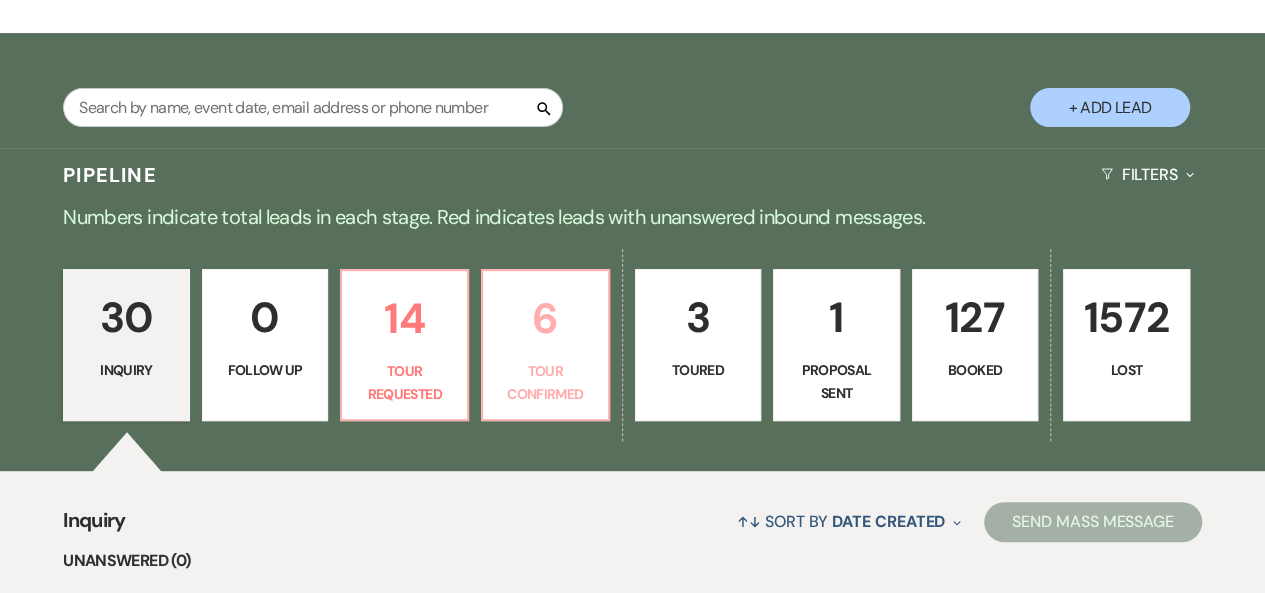 click on "Tour Confirmed" at bounding box center (545, 382) 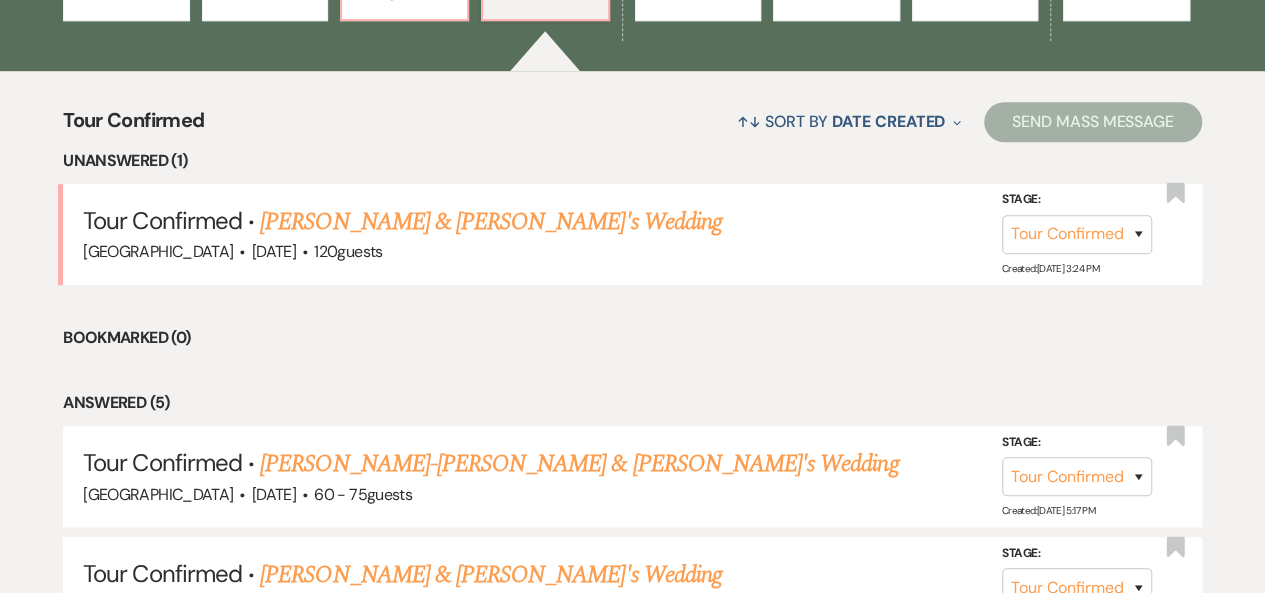 scroll, scrollTop: 600, scrollLeft: 0, axis: vertical 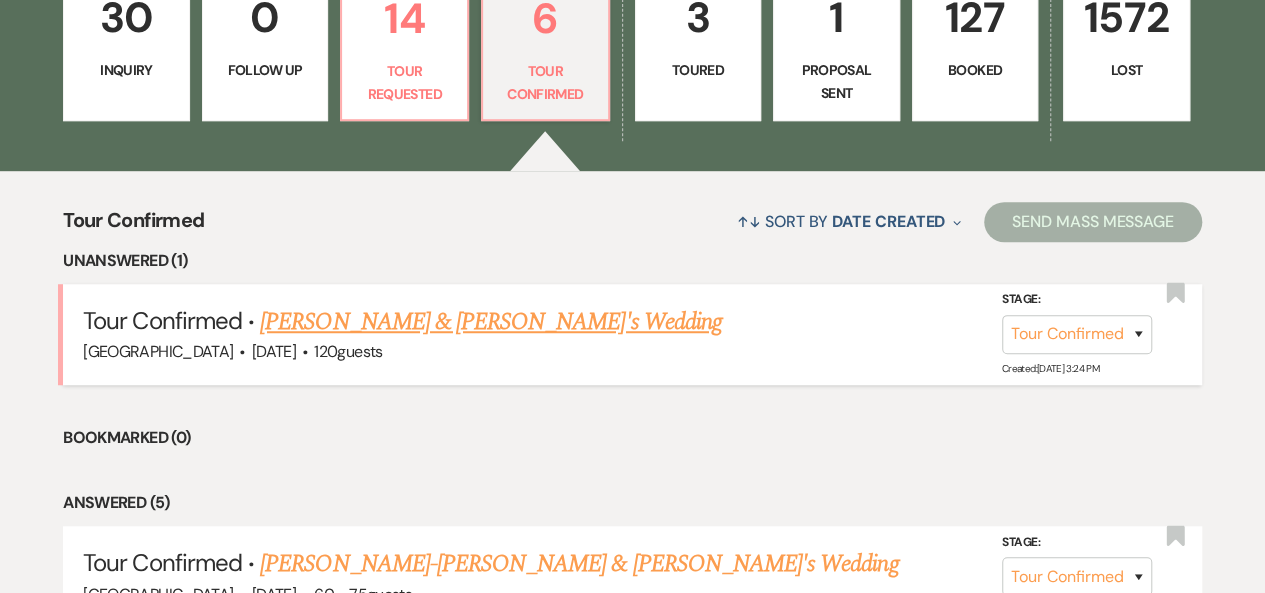 click on "[PERSON_NAME] & [PERSON_NAME]'s Wedding" at bounding box center [491, 322] 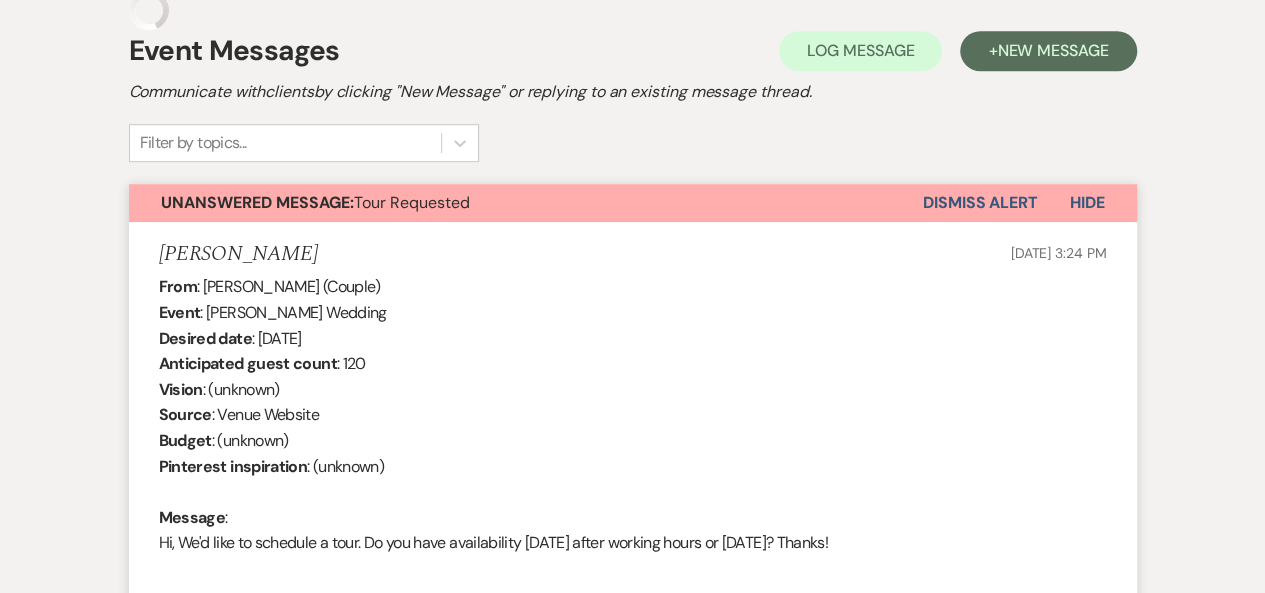 scroll, scrollTop: 320, scrollLeft: 0, axis: vertical 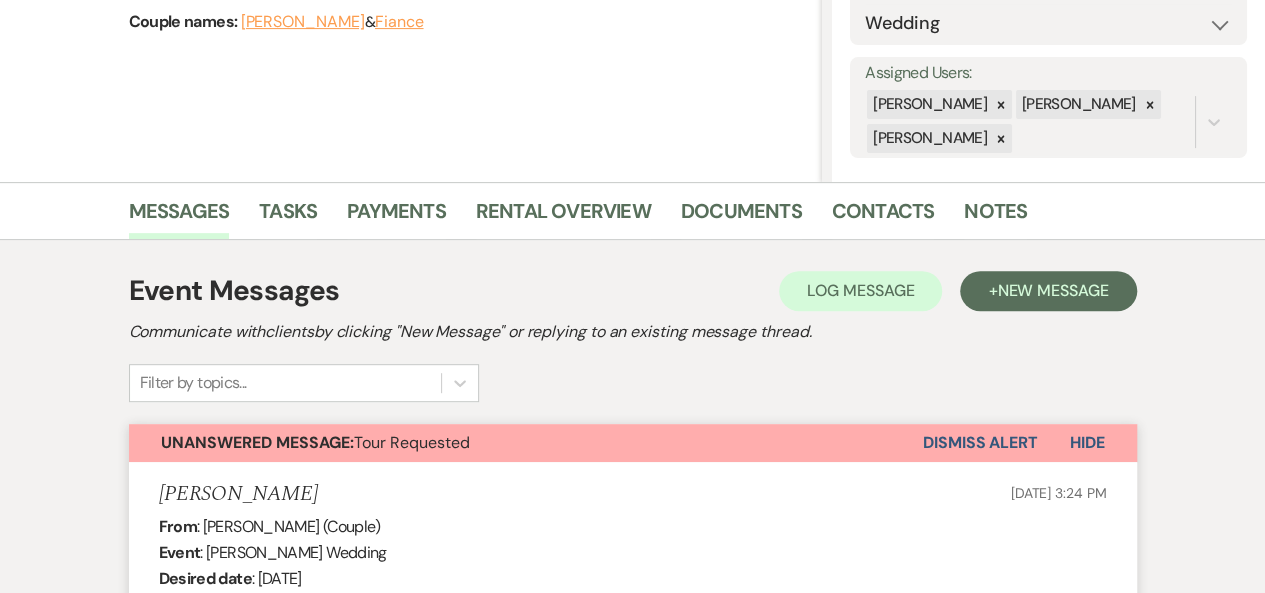 click on "Dismiss Alert" at bounding box center [980, 443] 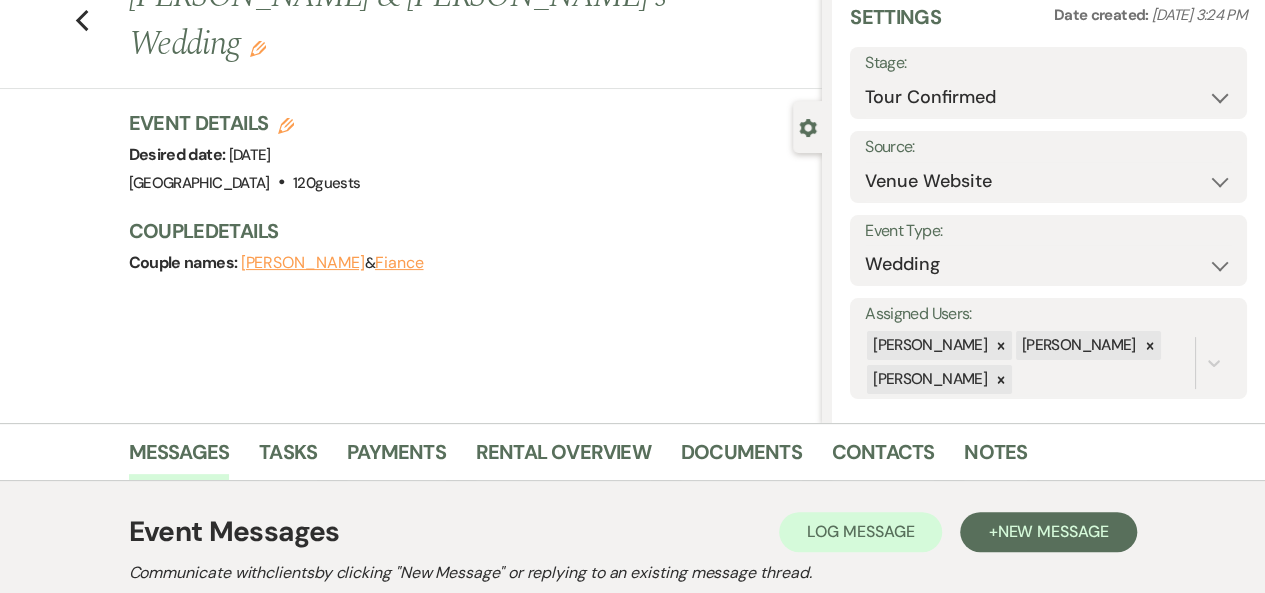 scroll, scrollTop: 0, scrollLeft: 0, axis: both 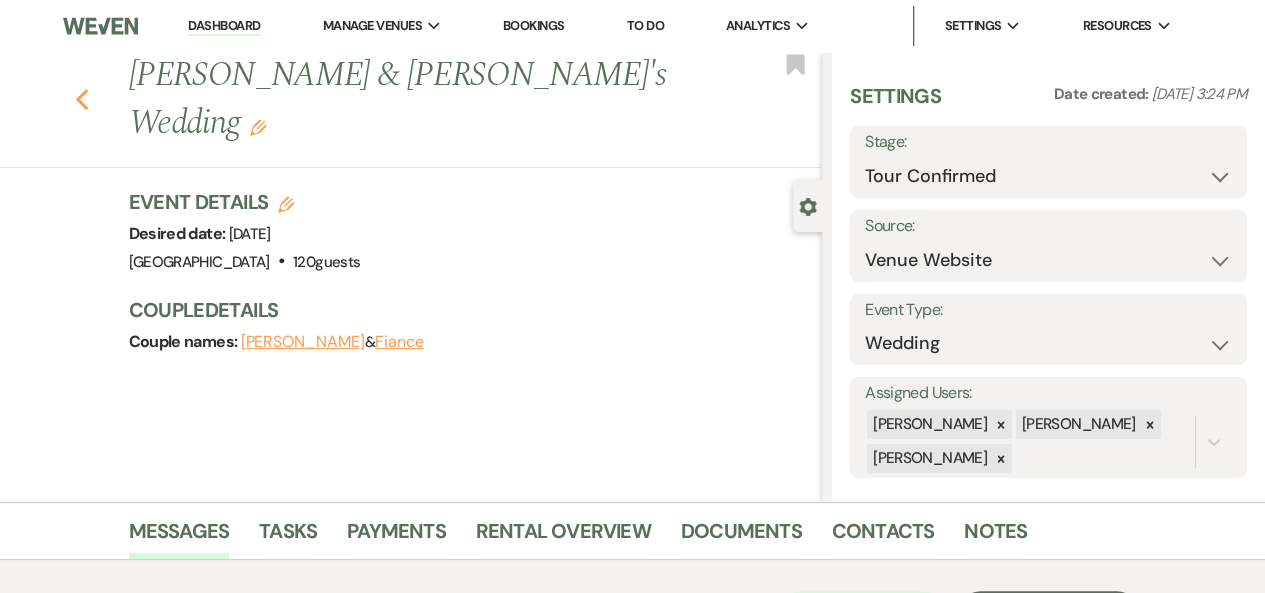 click 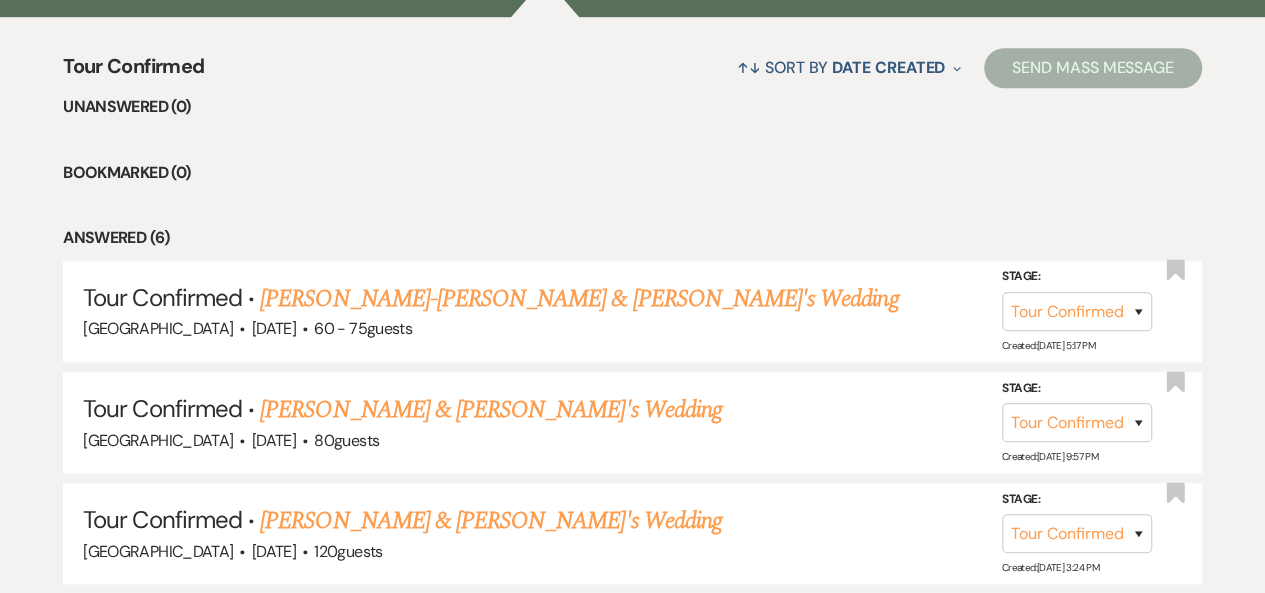 scroll, scrollTop: 800, scrollLeft: 0, axis: vertical 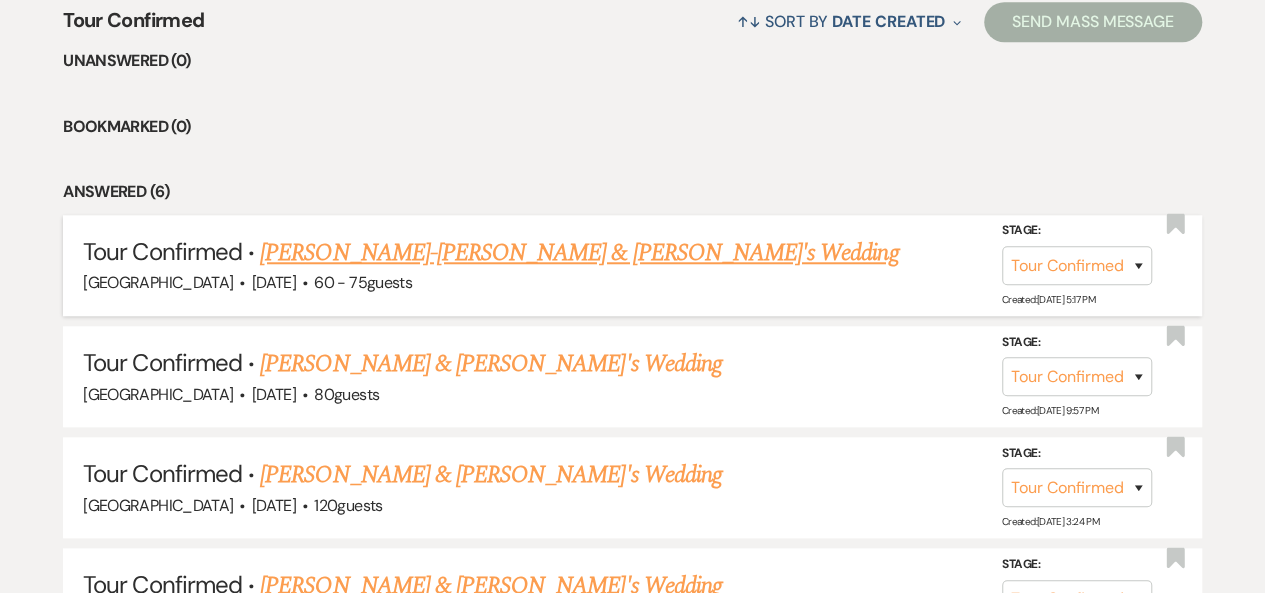 click on "[PERSON_NAME]-[PERSON_NAME] & [PERSON_NAME]'s Wedding" at bounding box center (579, 253) 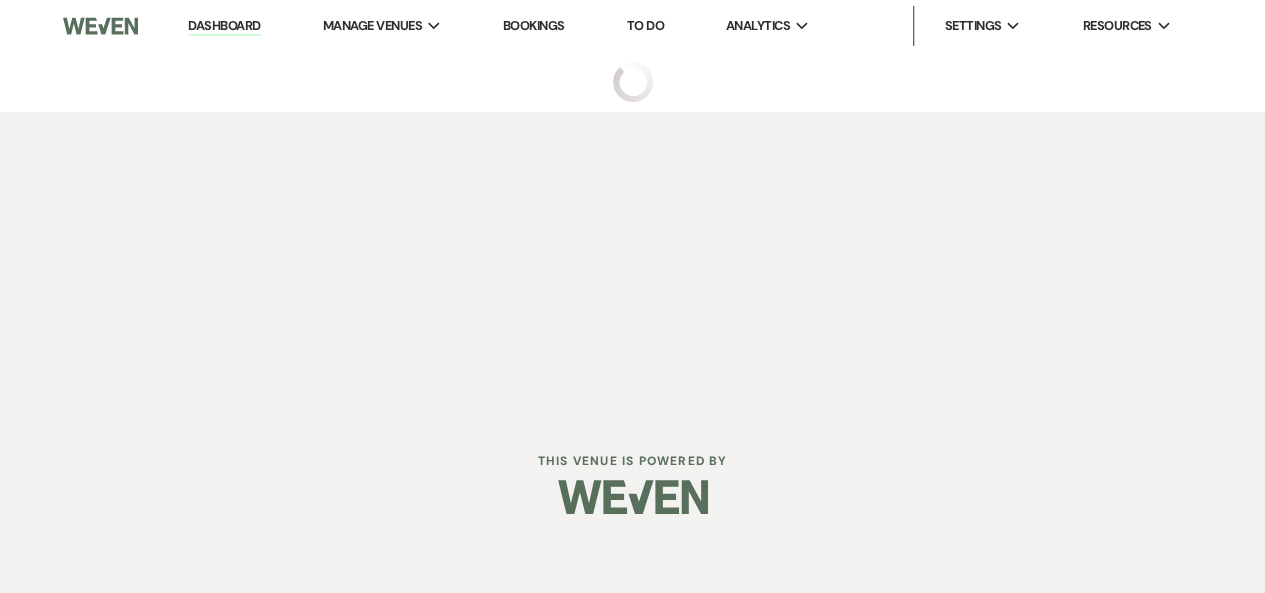 scroll, scrollTop: 0, scrollLeft: 0, axis: both 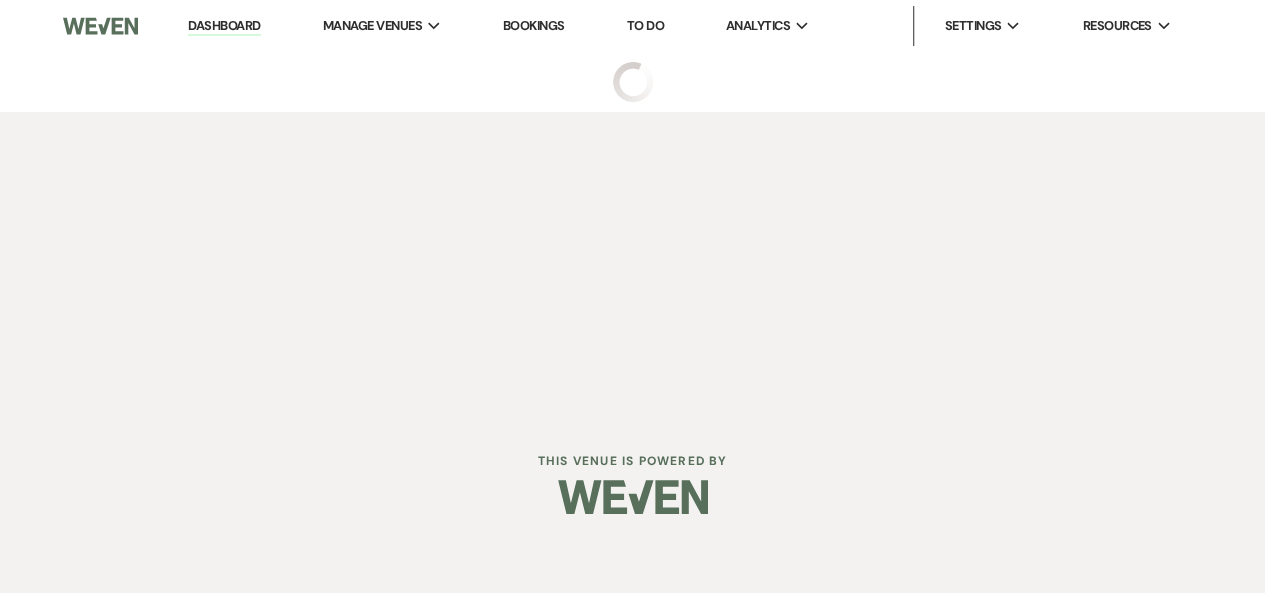 select on "4" 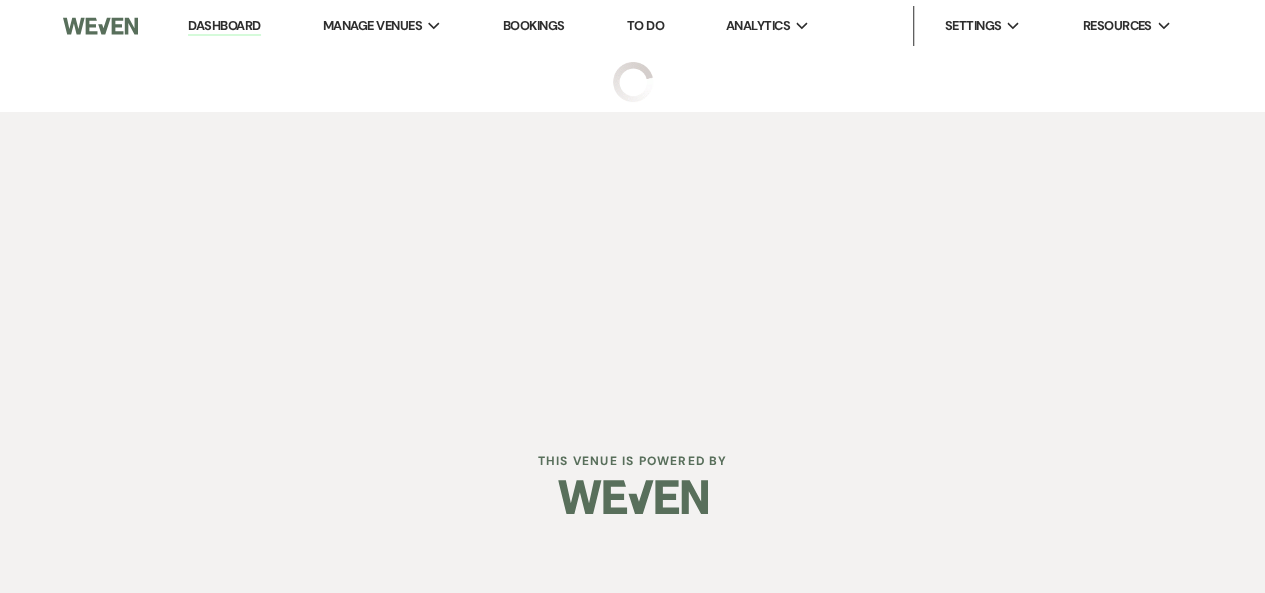 select on "5" 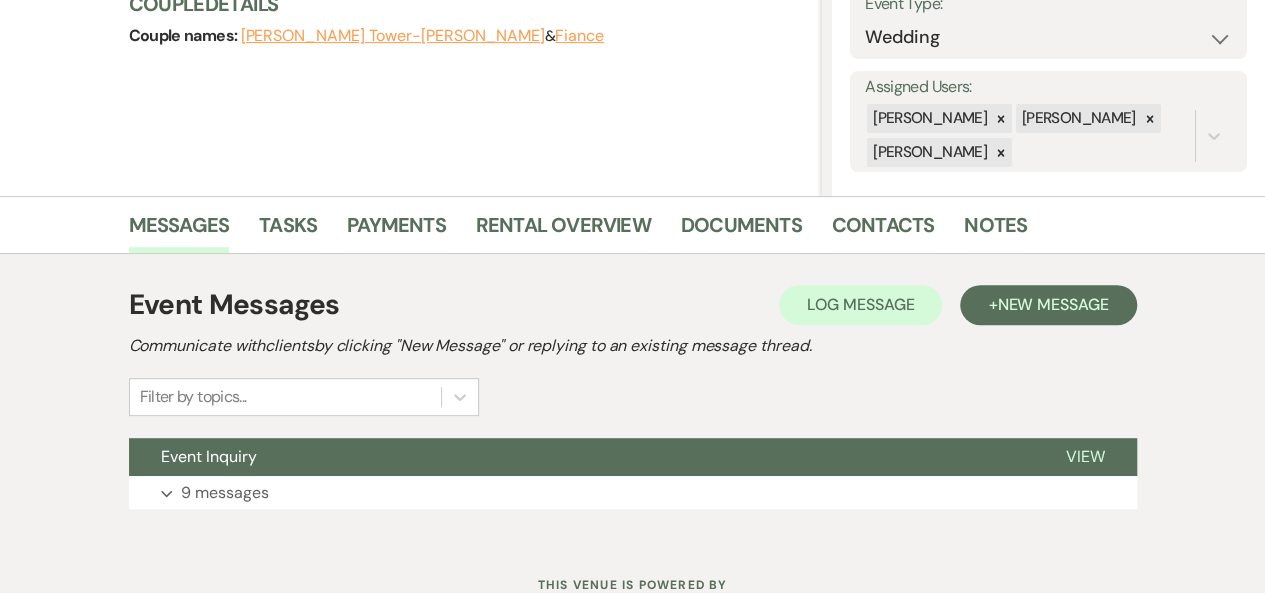 scroll, scrollTop: 380, scrollLeft: 0, axis: vertical 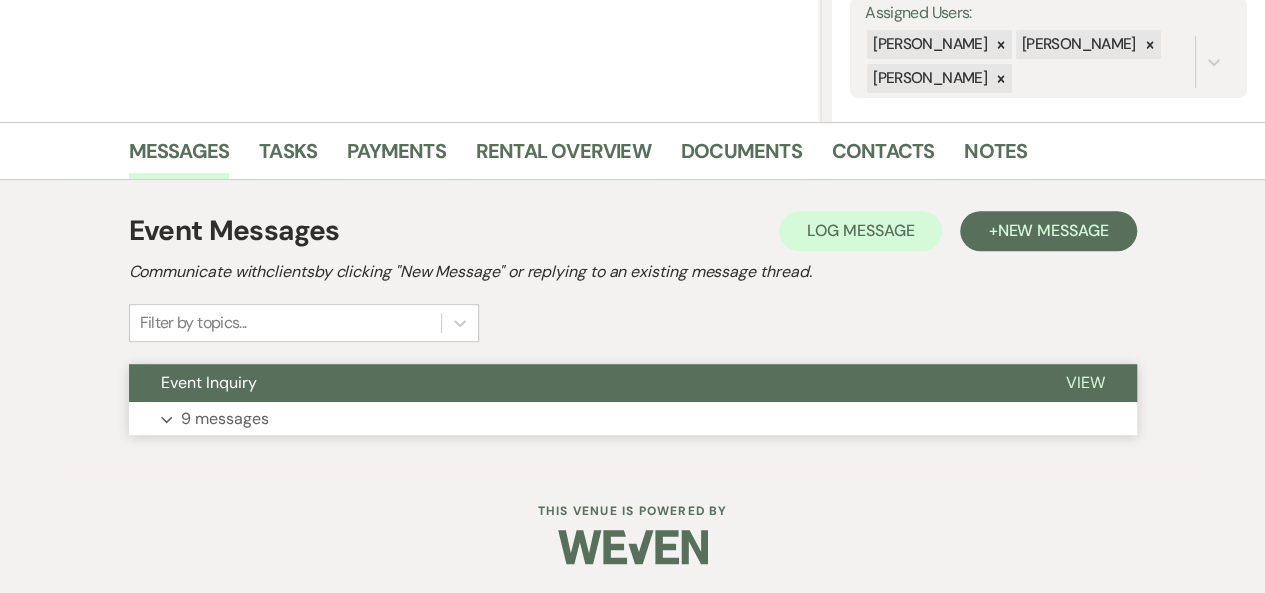 click on "Event Inquiry" at bounding box center [581, 383] 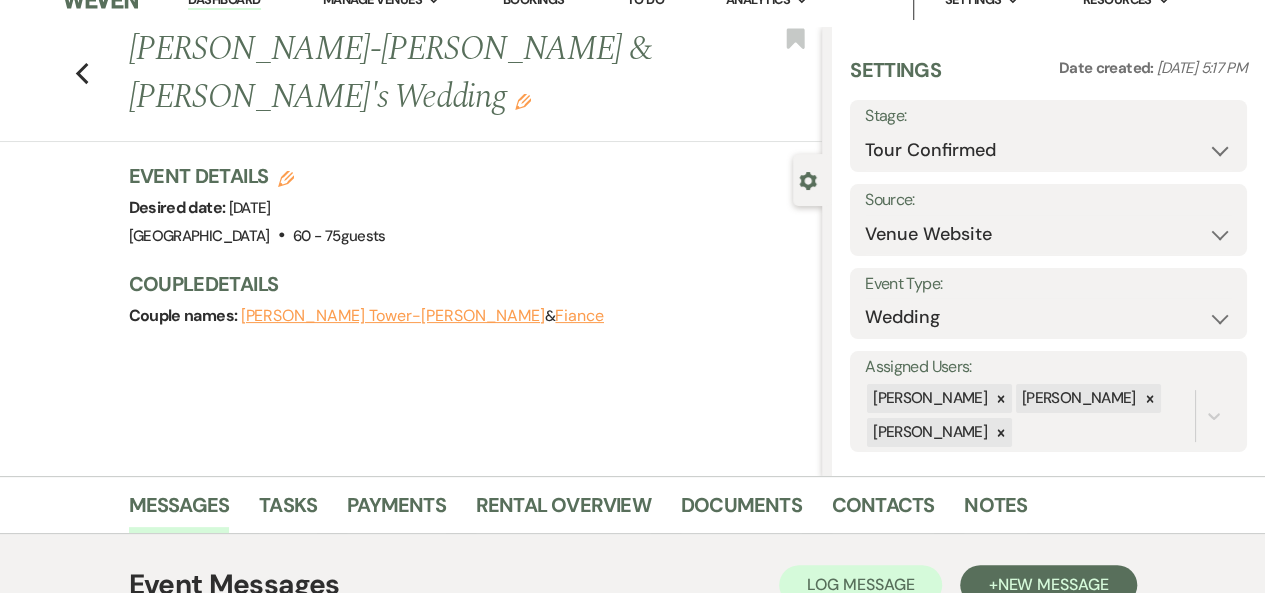 scroll, scrollTop: 0, scrollLeft: 0, axis: both 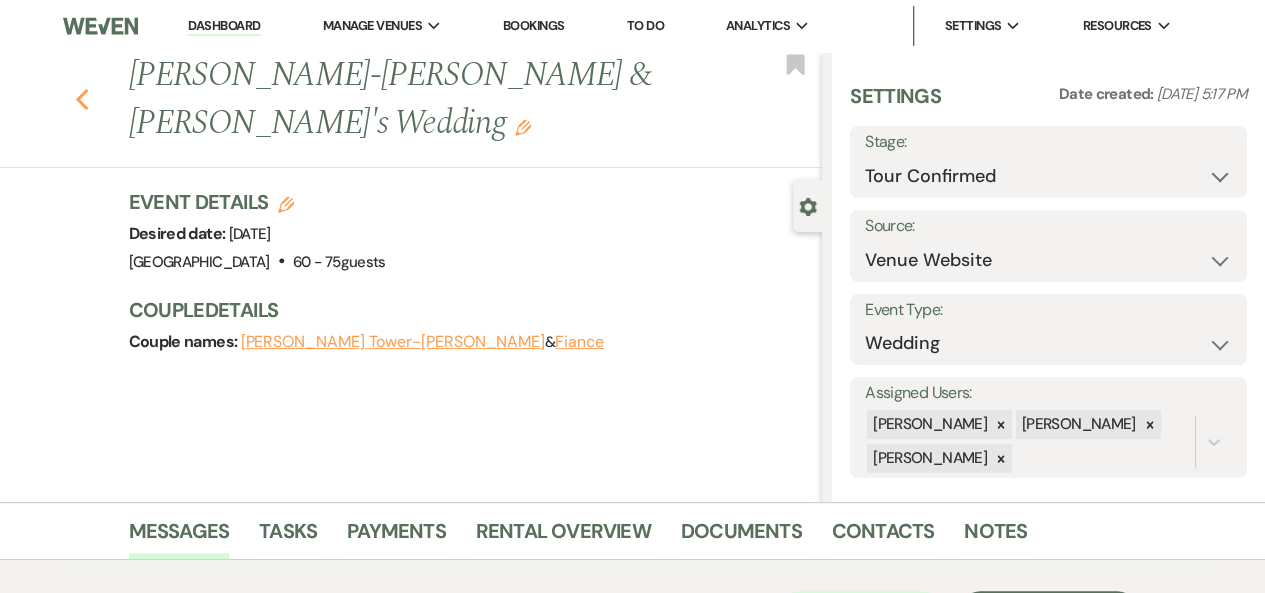 click 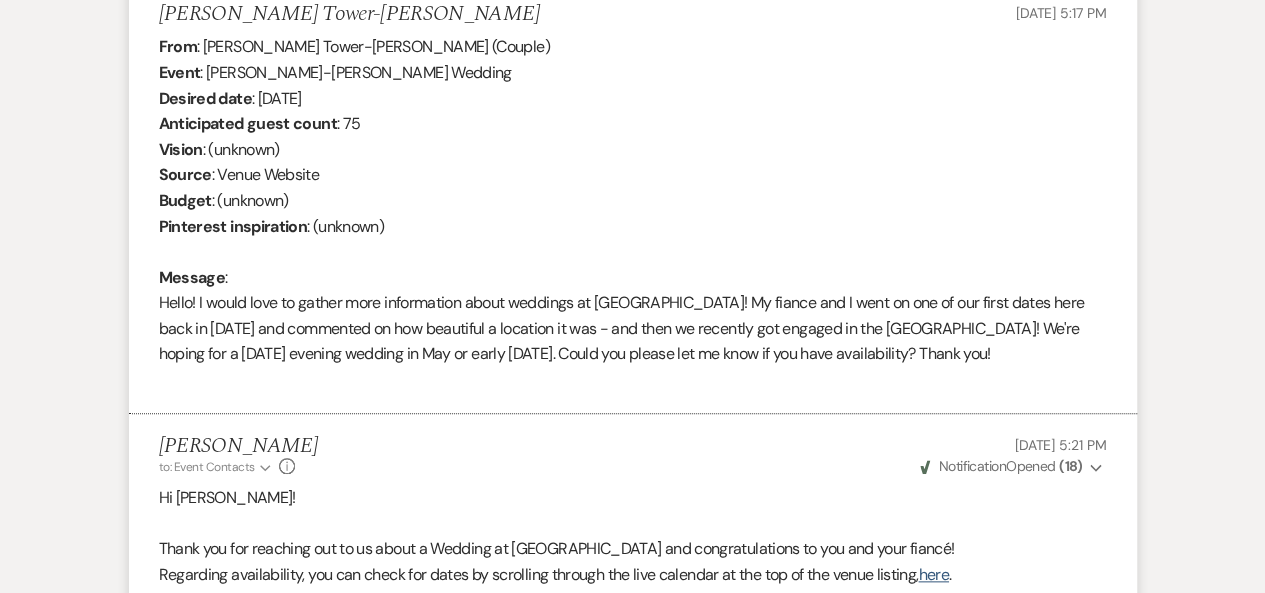 select on "4" 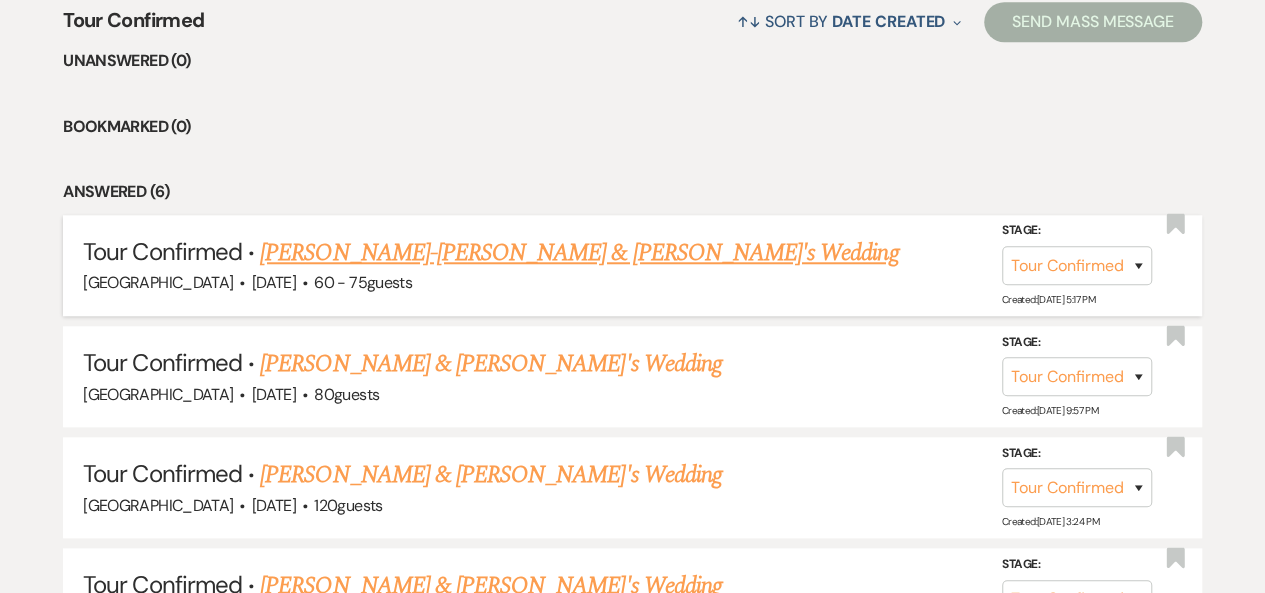 click on "[PERSON_NAME]-[PERSON_NAME] & [PERSON_NAME]'s Wedding" at bounding box center [579, 253] 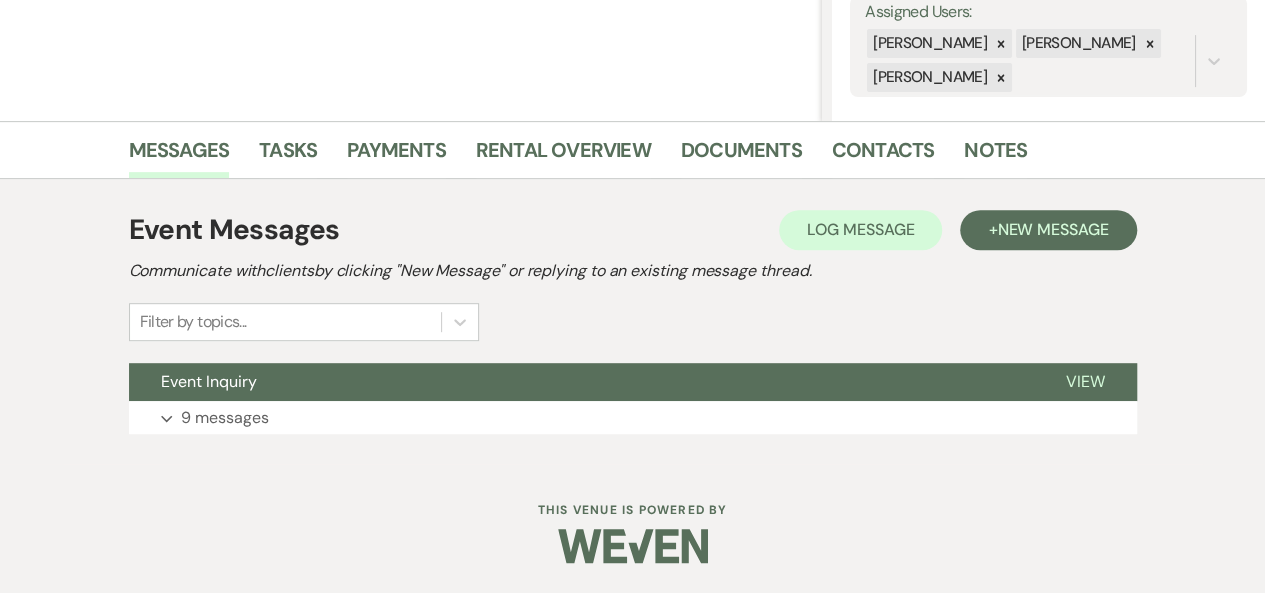 scroll, scrollTop: 380, scrollLeft: 0, axis: vertical 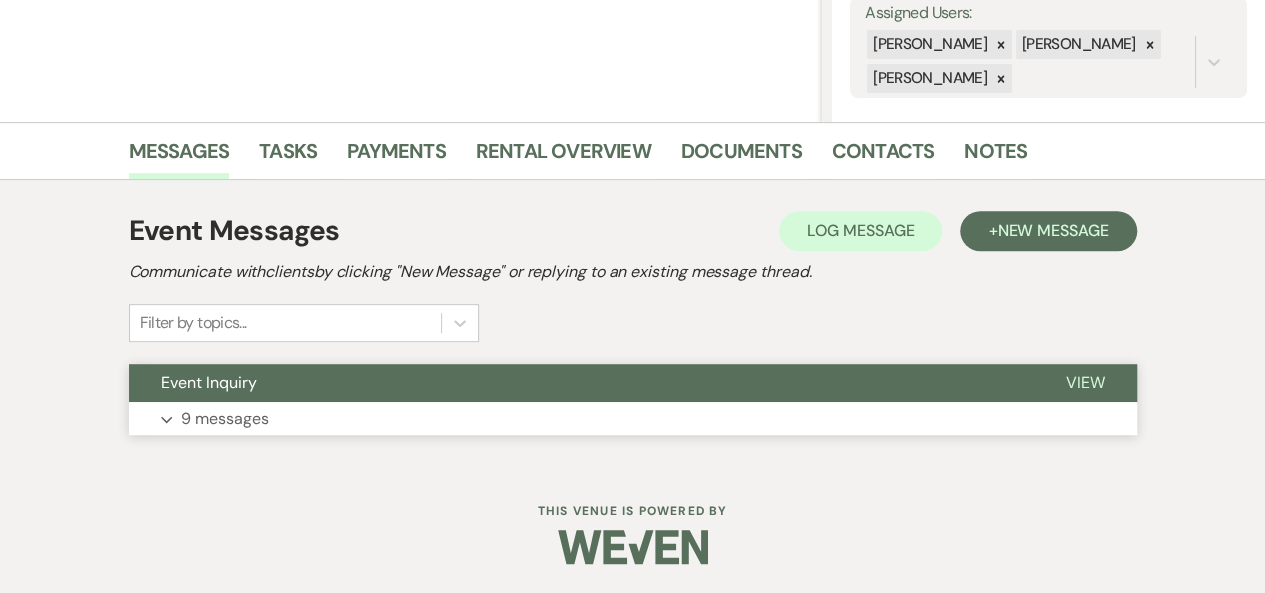 click on "Expand 9 messages" at bounding box center [633, 419] 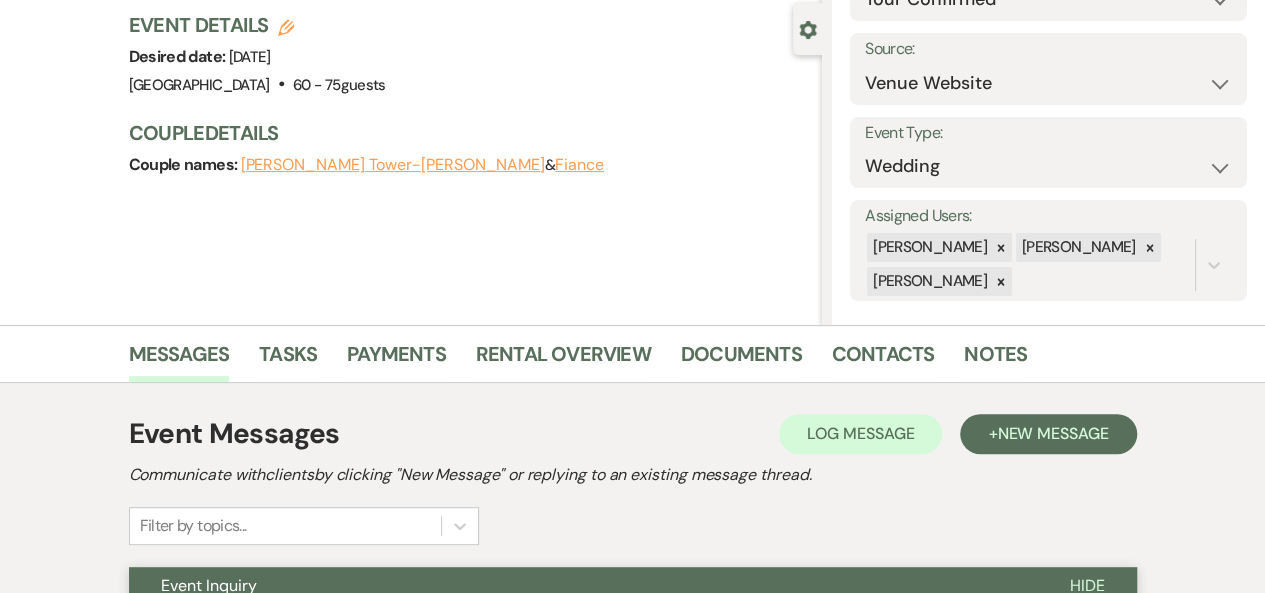 scroll, scrollTop: 80, scrollLeft: 0, axis: vertical 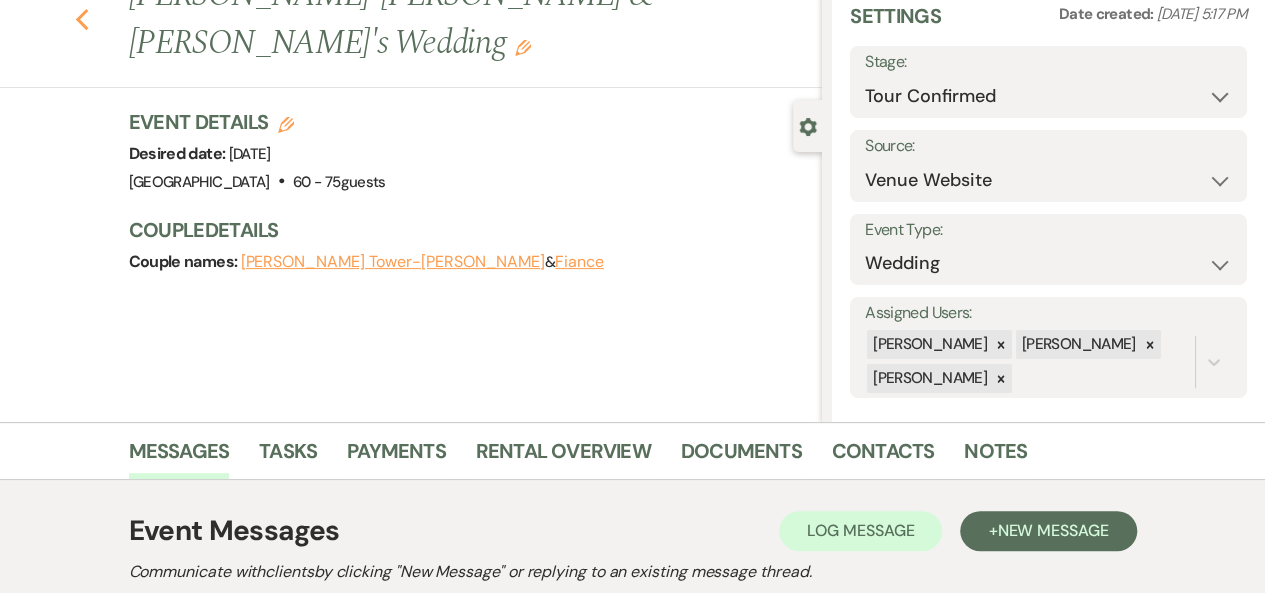 click 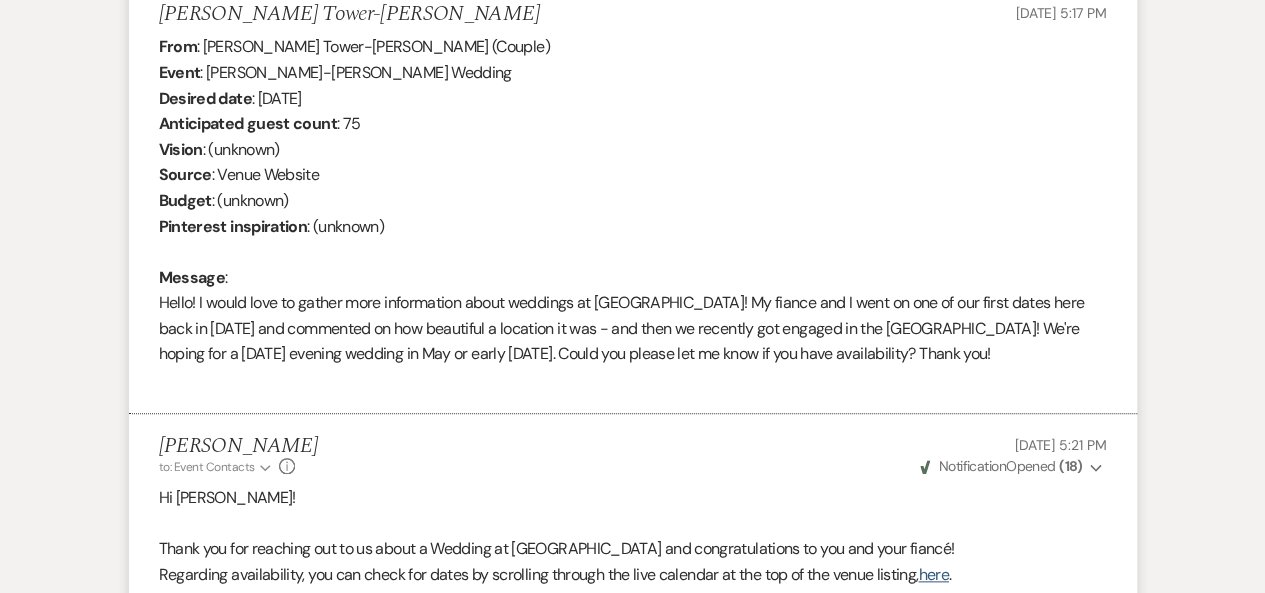 select on "4" 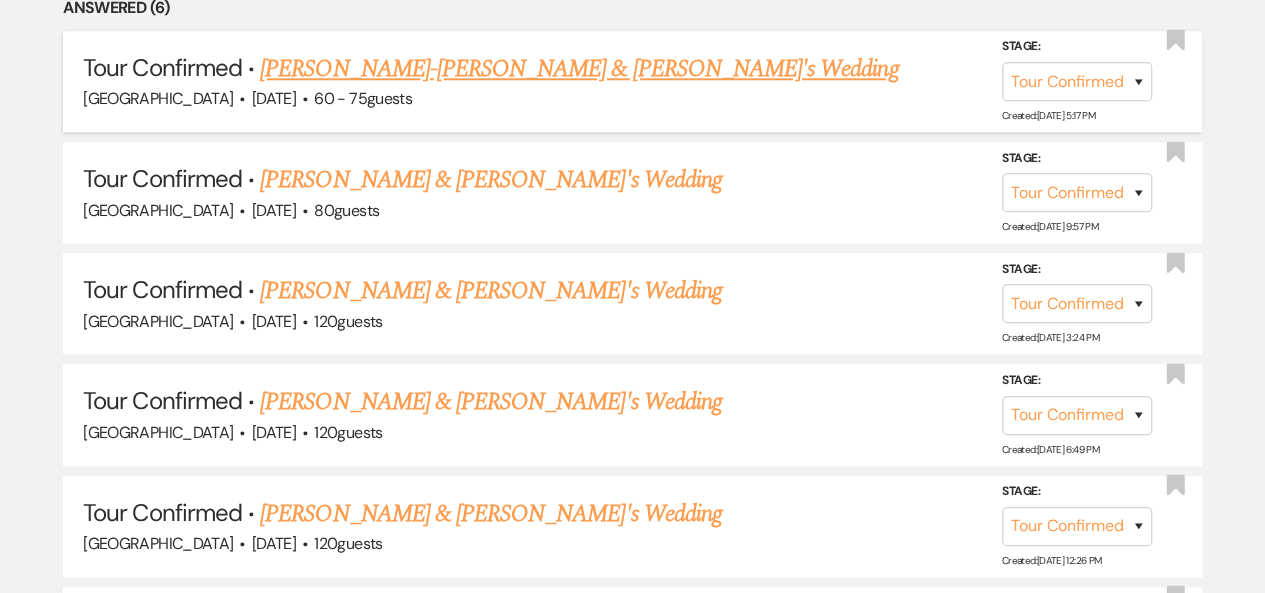 scroll, scrollTop: 1000, scrollLeft: 0, axis: vertical 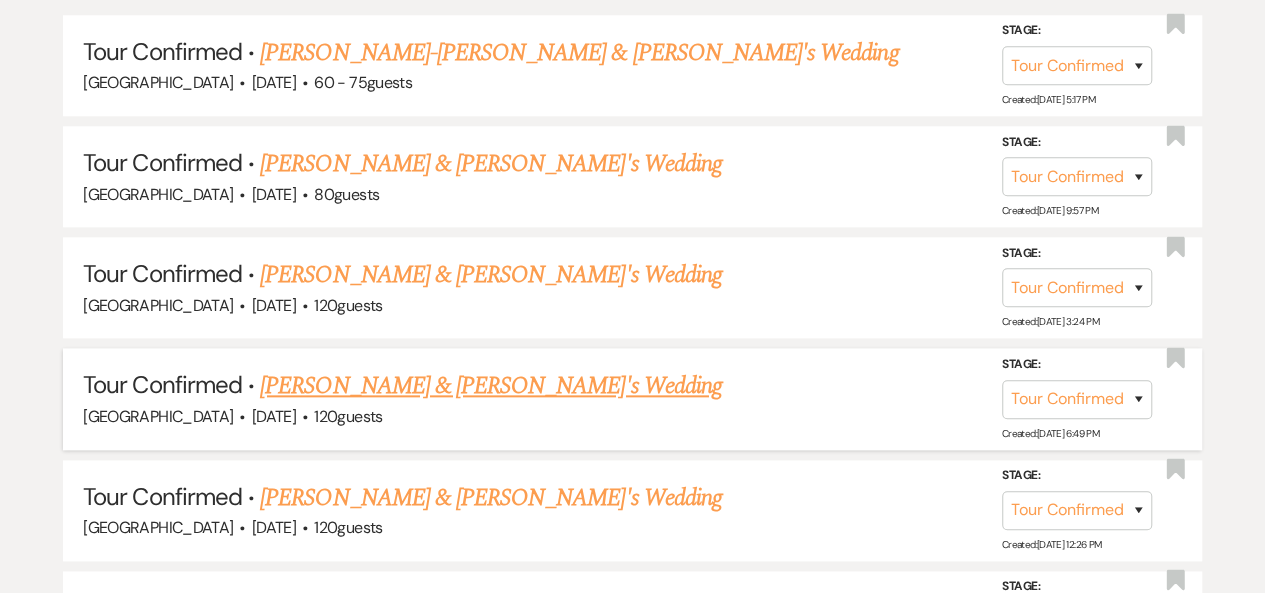 click on "[PERSON_NAME] & [PERSON_NAME]'s Wedding" at bounding box center [491, 386] 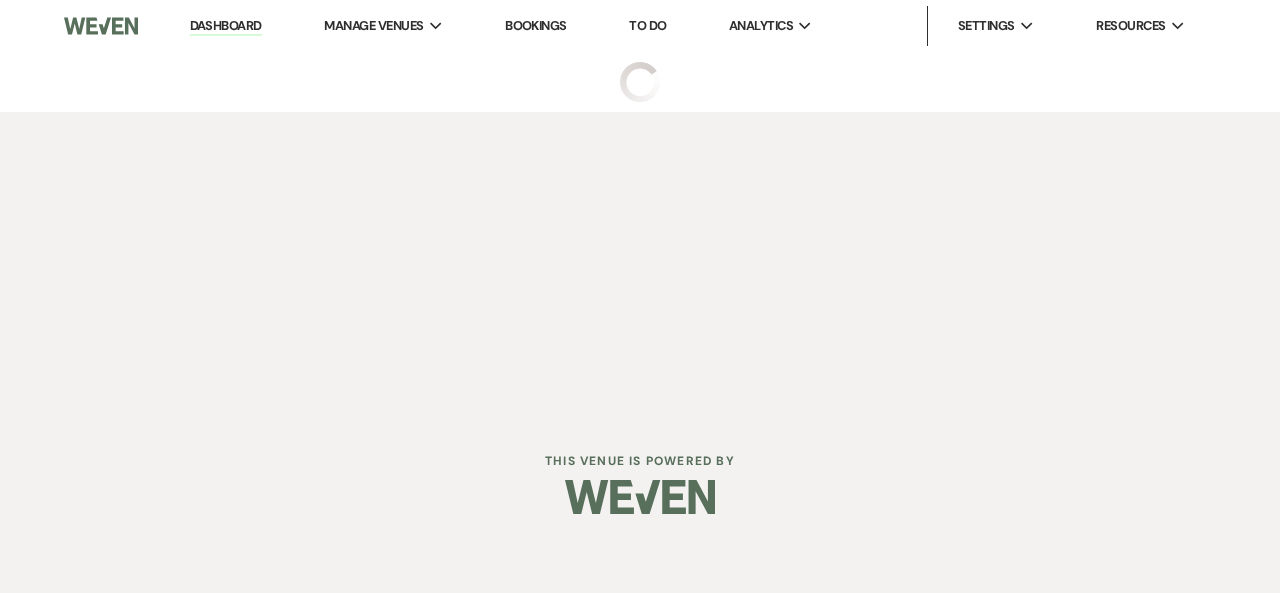 select on "4" 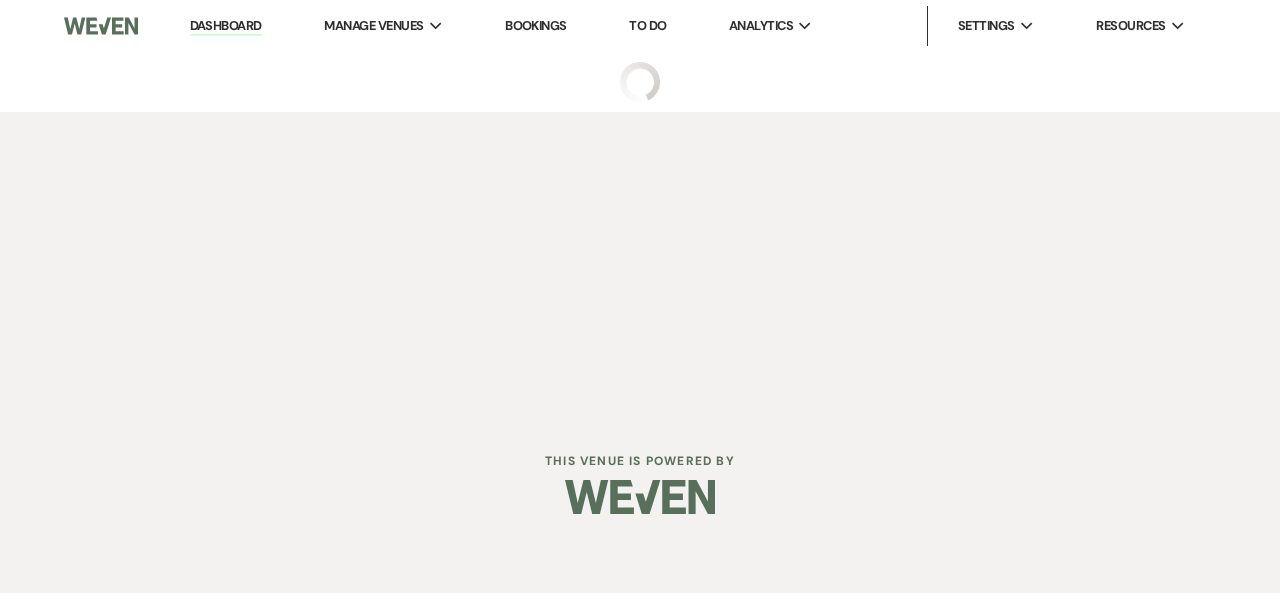 select on "5" 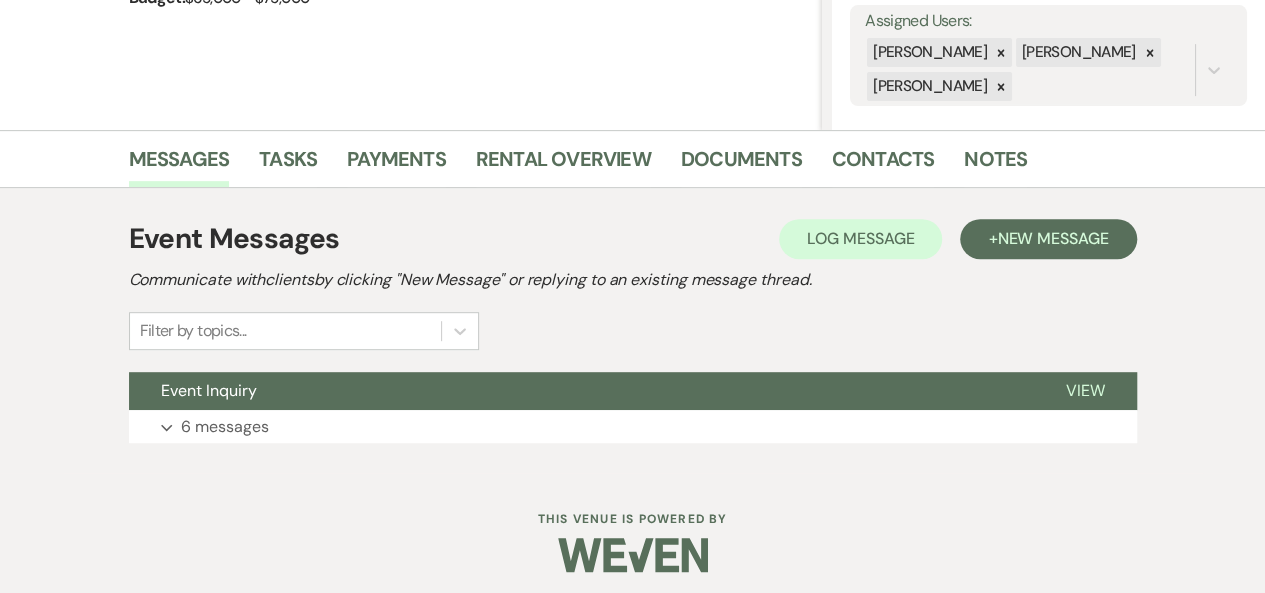 scroll, scrollTop: 380, scrollLeft: 0, axis: vertical 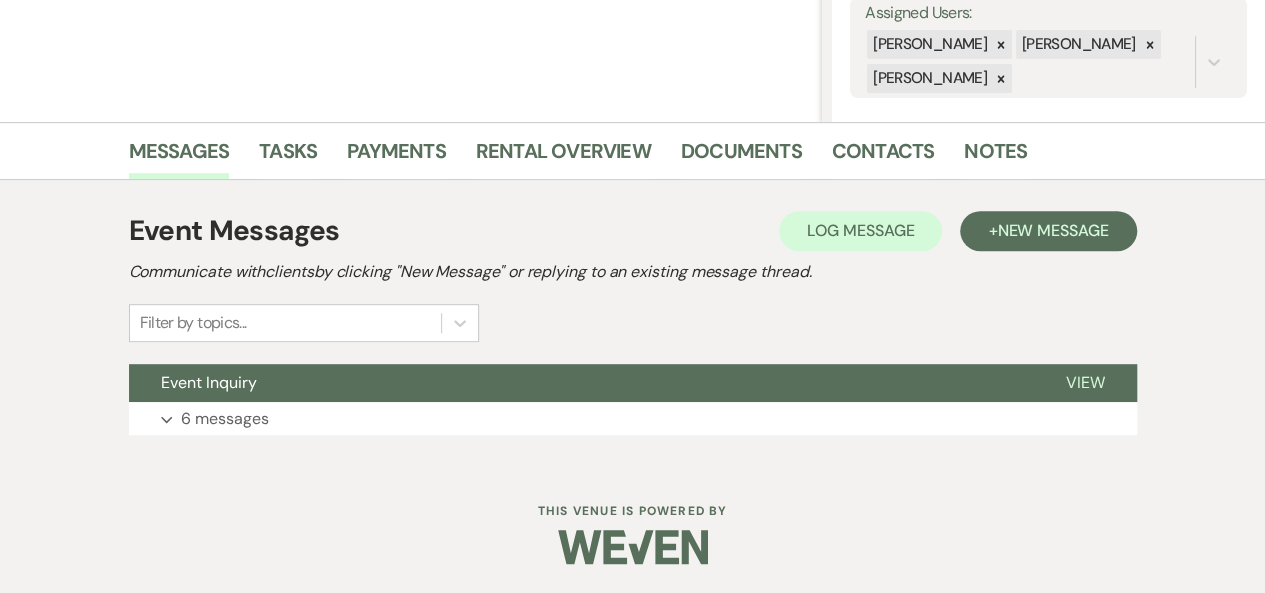 click on "Event Inquiry" at bounding box center (581, 383) 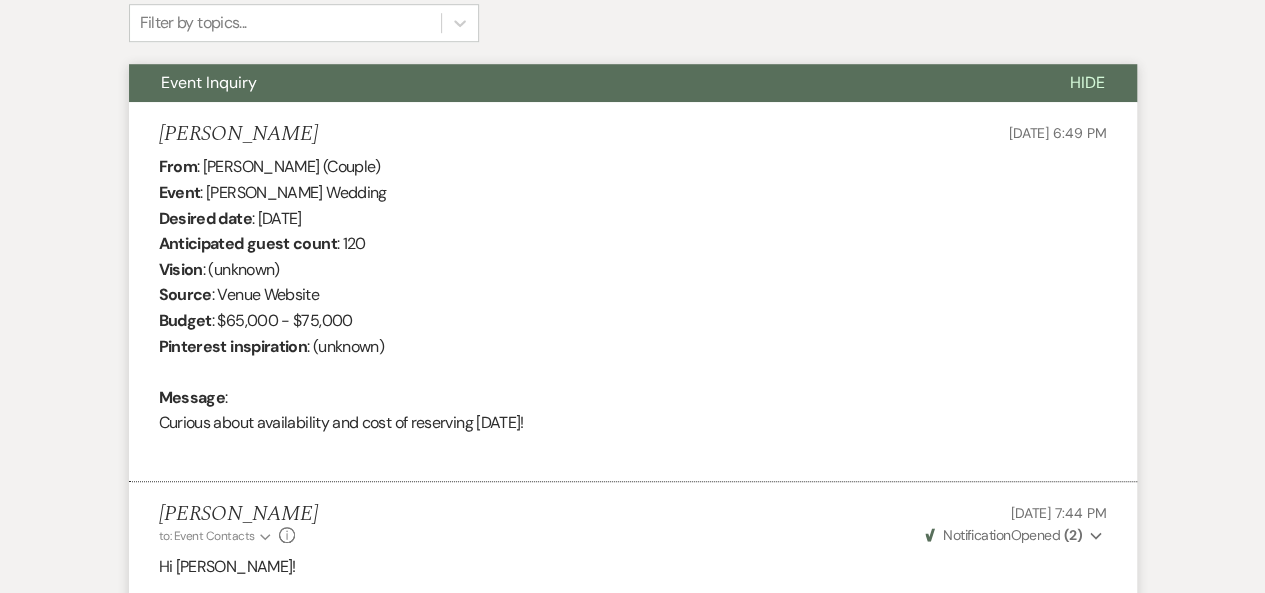 scroll, scrollTop: 380, scrollLeft: 0, axis: vertical 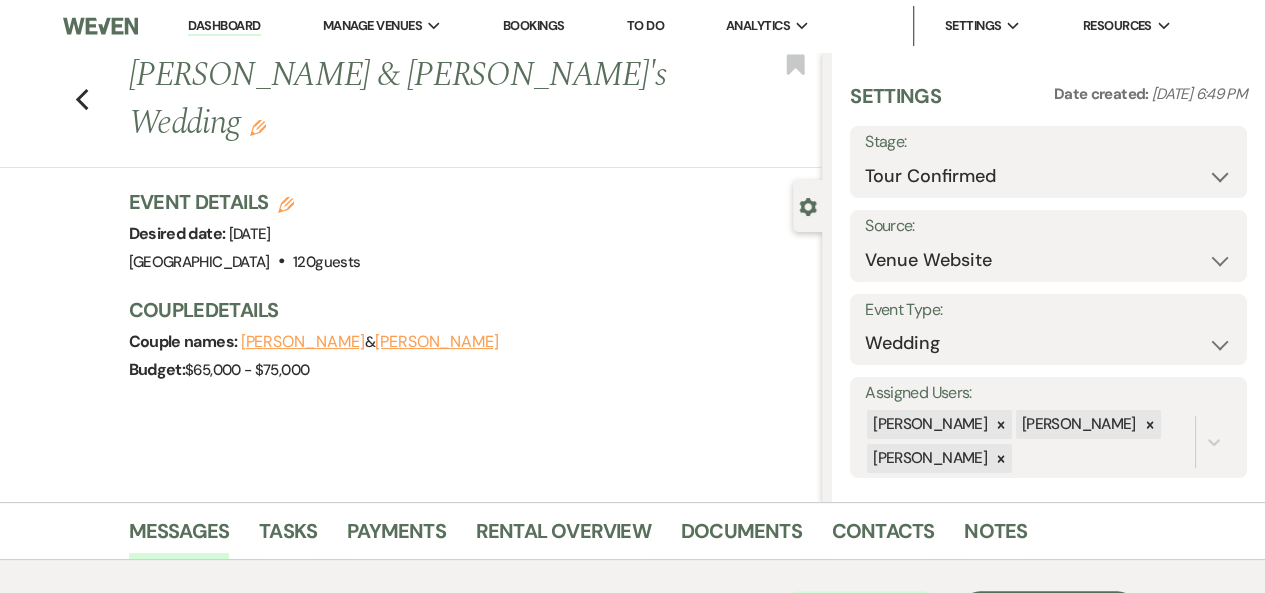 click on "Dashboard" at bounding box center [224, 26] 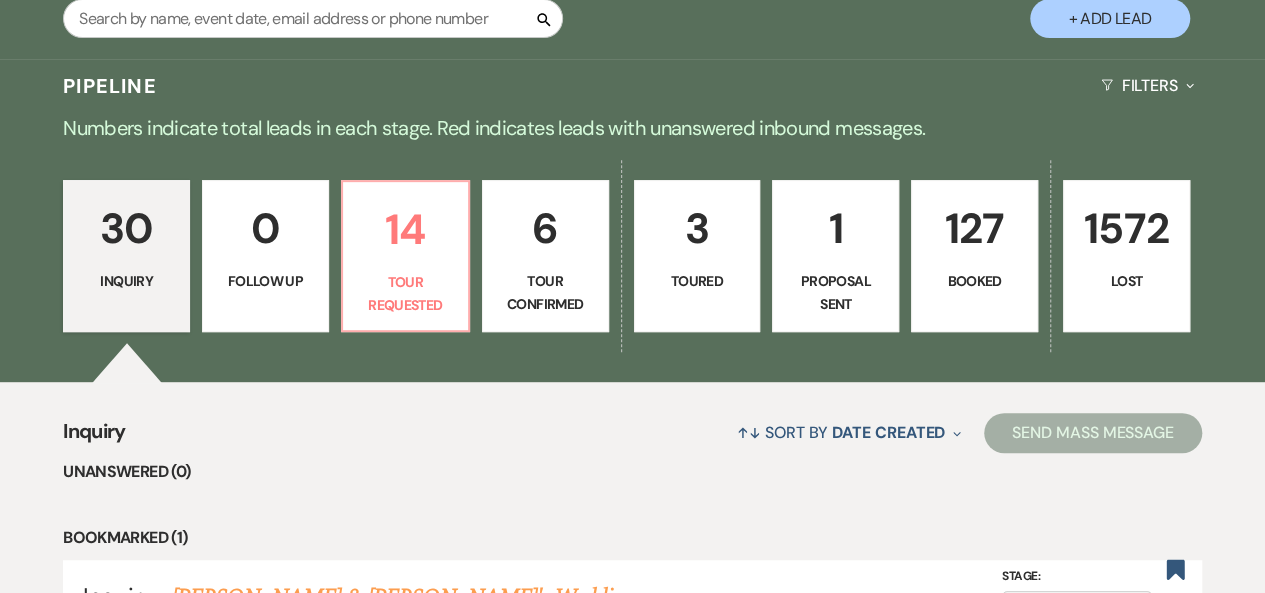 scroll, scrollTop: 400, scrollLeft: 0, axis: vertical 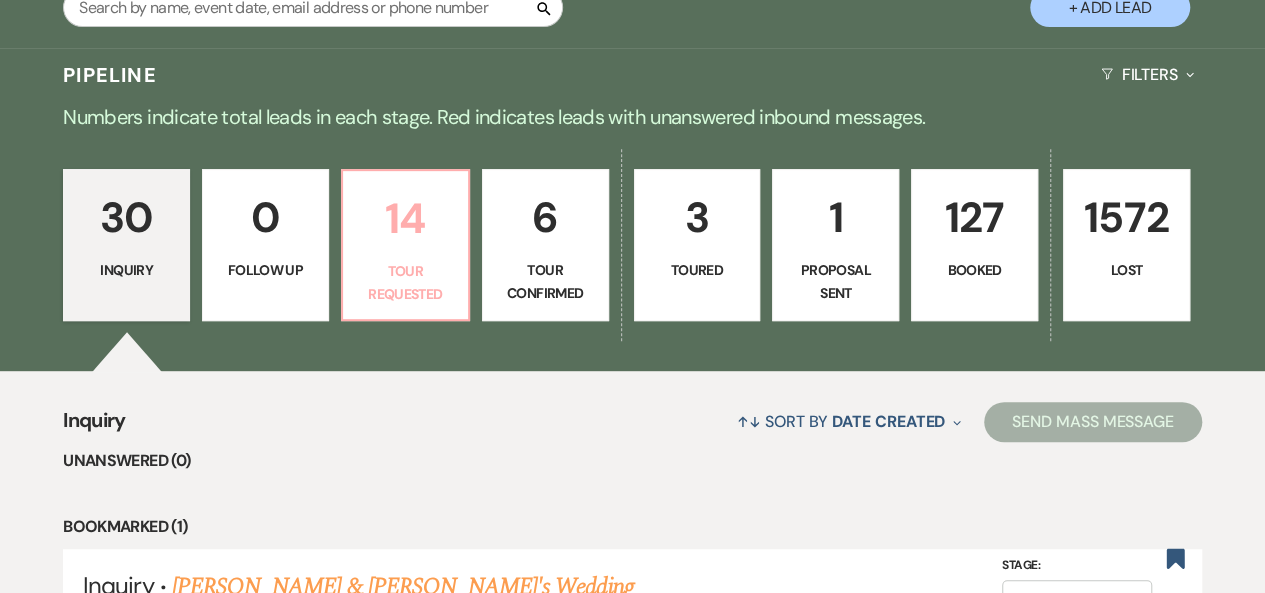 click on "14" at bounding box center [405, 218] 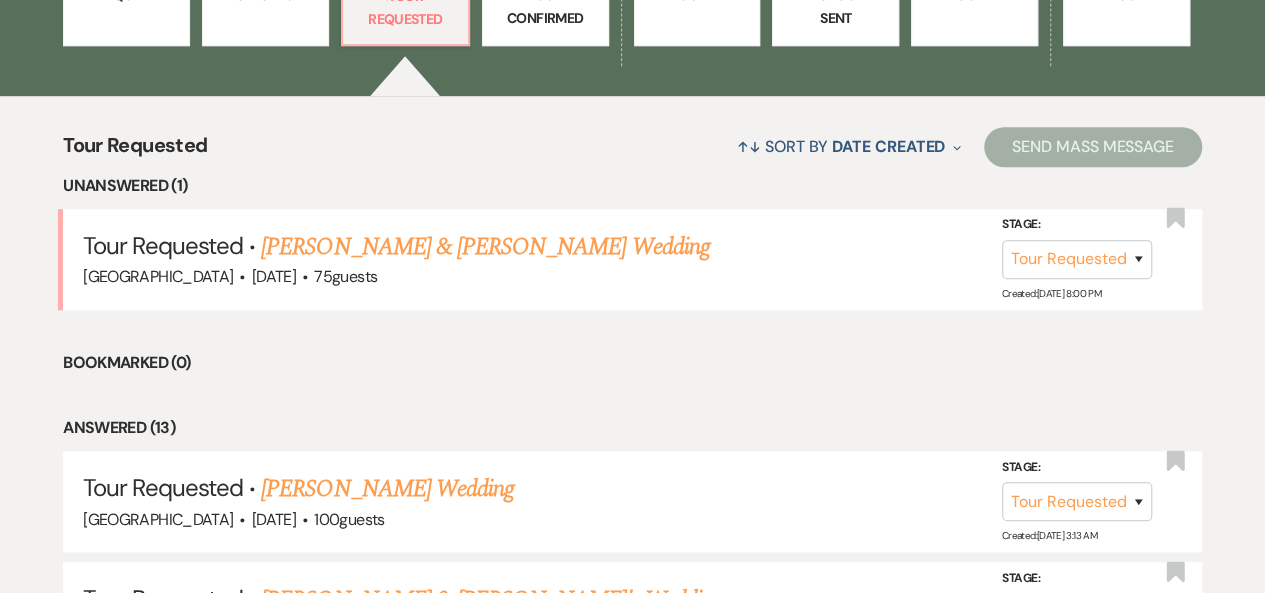 scroll, scrollTop: 700, scrollLeft: 0, axis: vertical 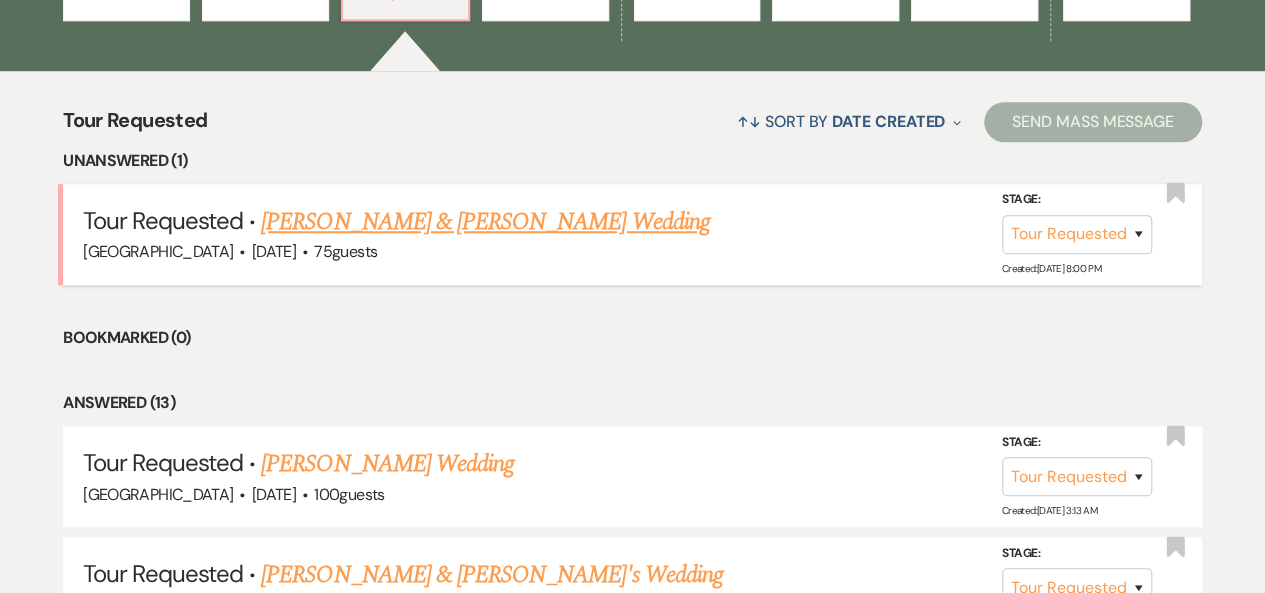 click on "[PERSON_NAME] & [PERSON_NAME] Wedding" at bounding box center [485, 222] 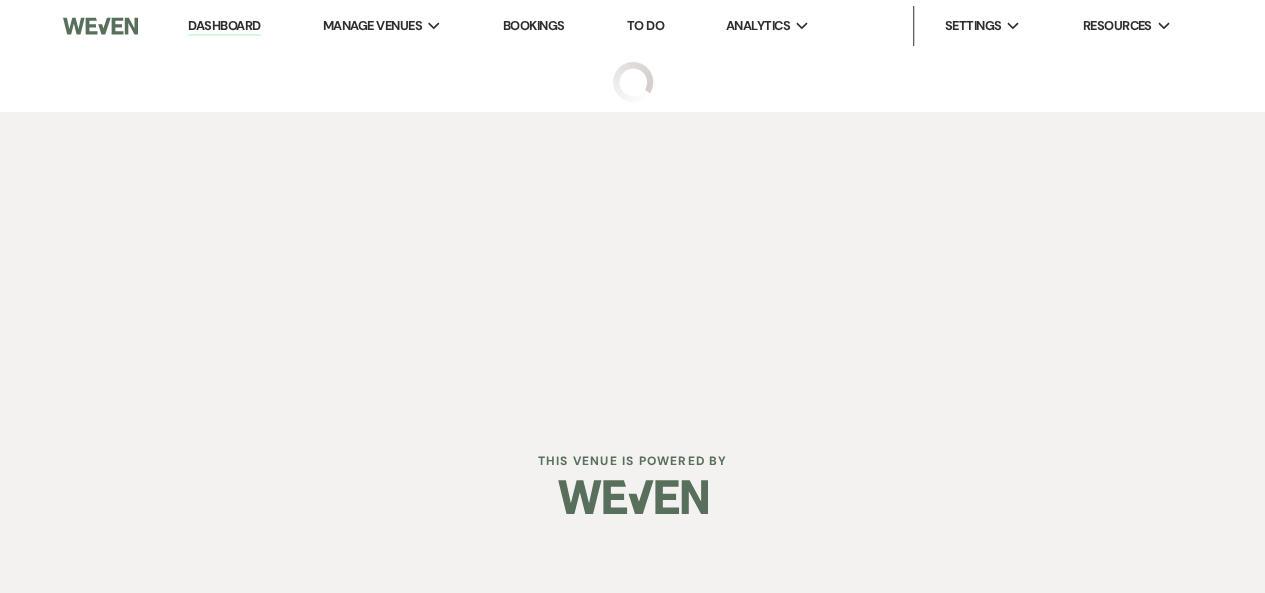 scroll, scrollTop: 0, scrollLeft: 0, axis: both 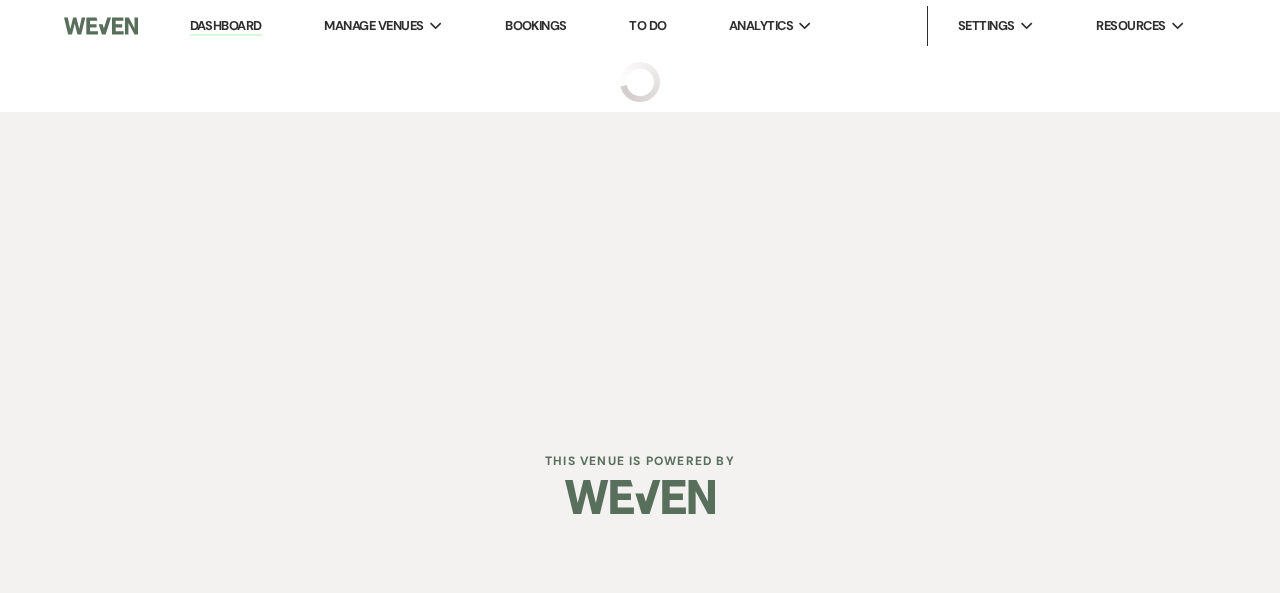 select on "2" 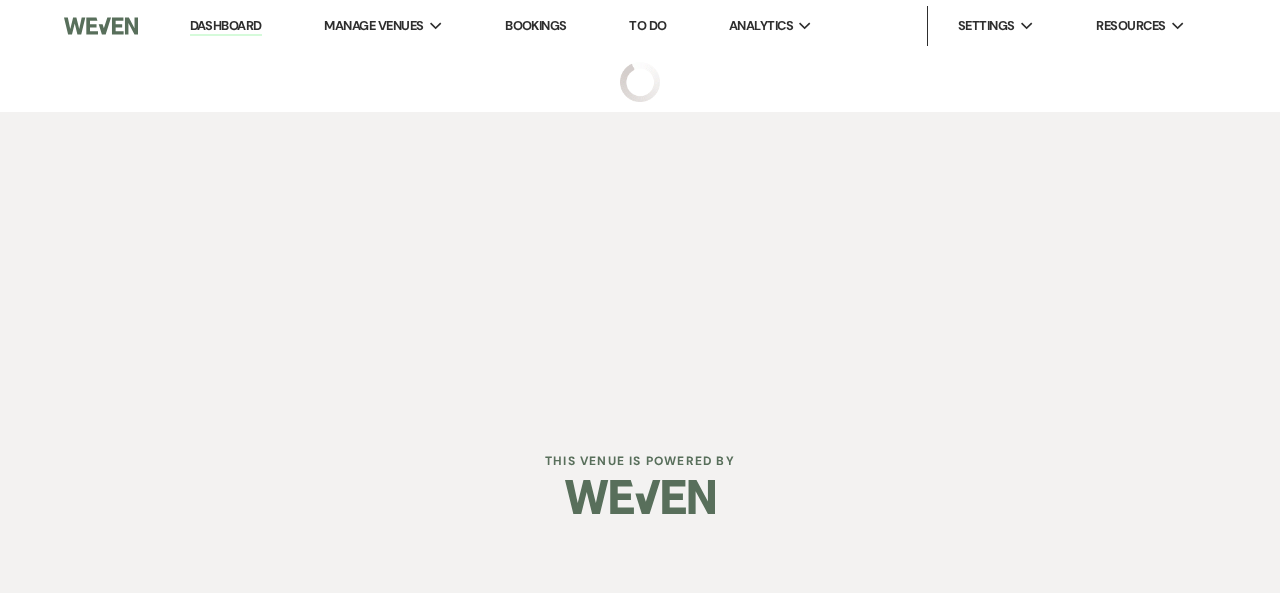 select on "1" 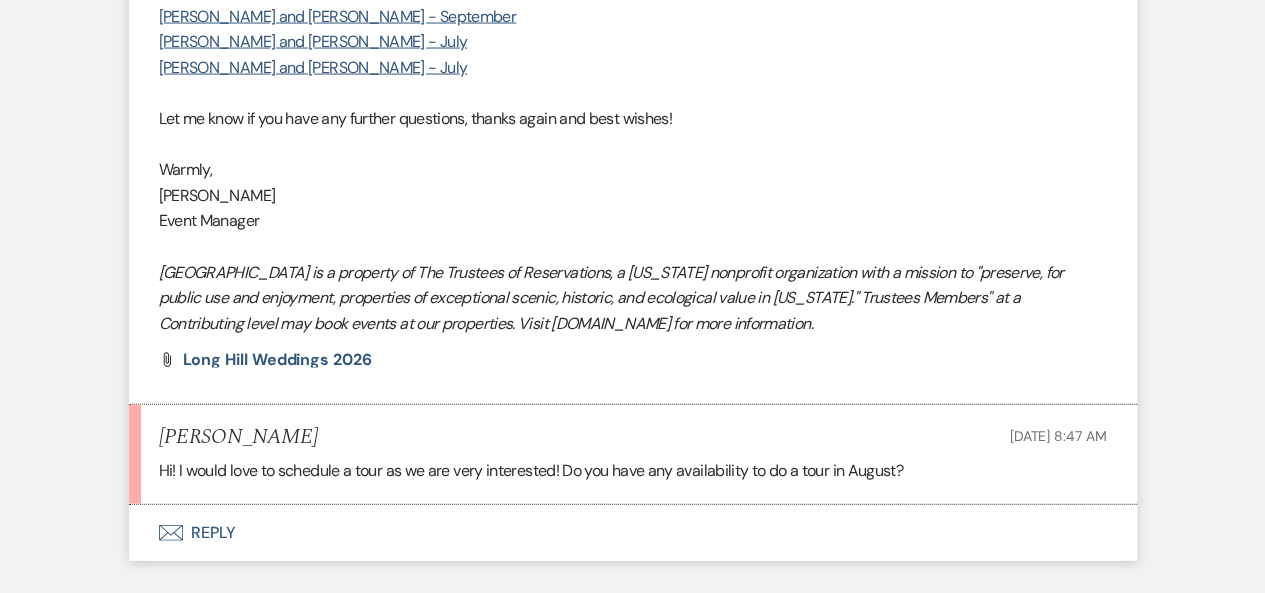 scroll, scrollTop: 2122, scrollLeft: 0, axis: vertical 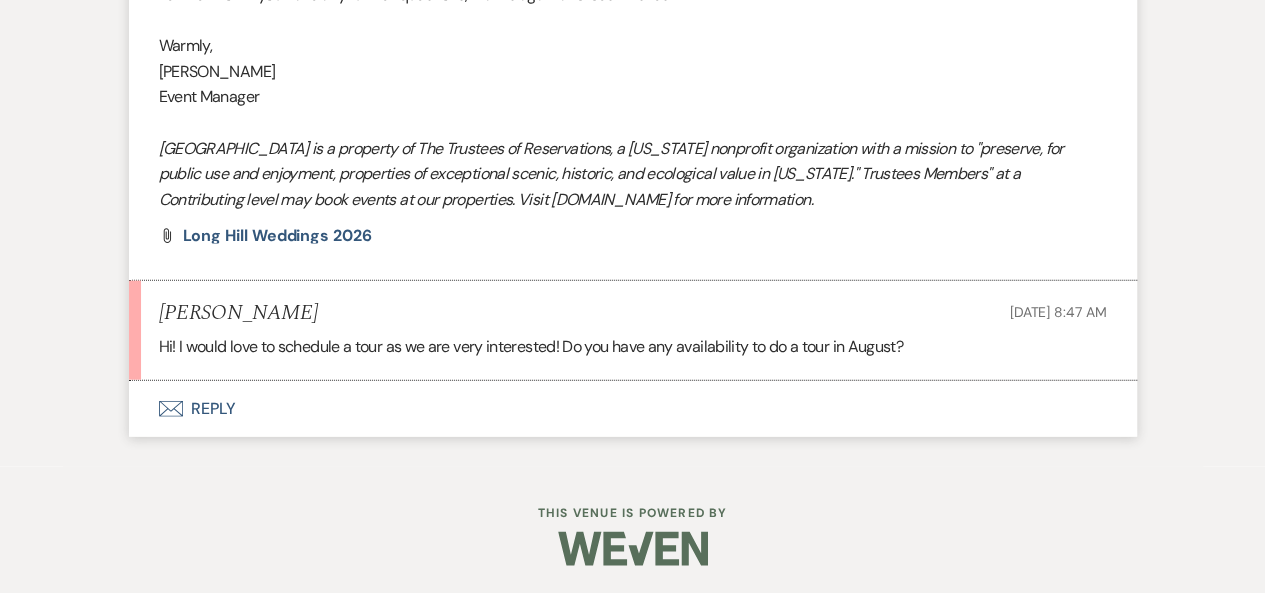 click on "Envelope Reply" at bounding box center [633, 409] 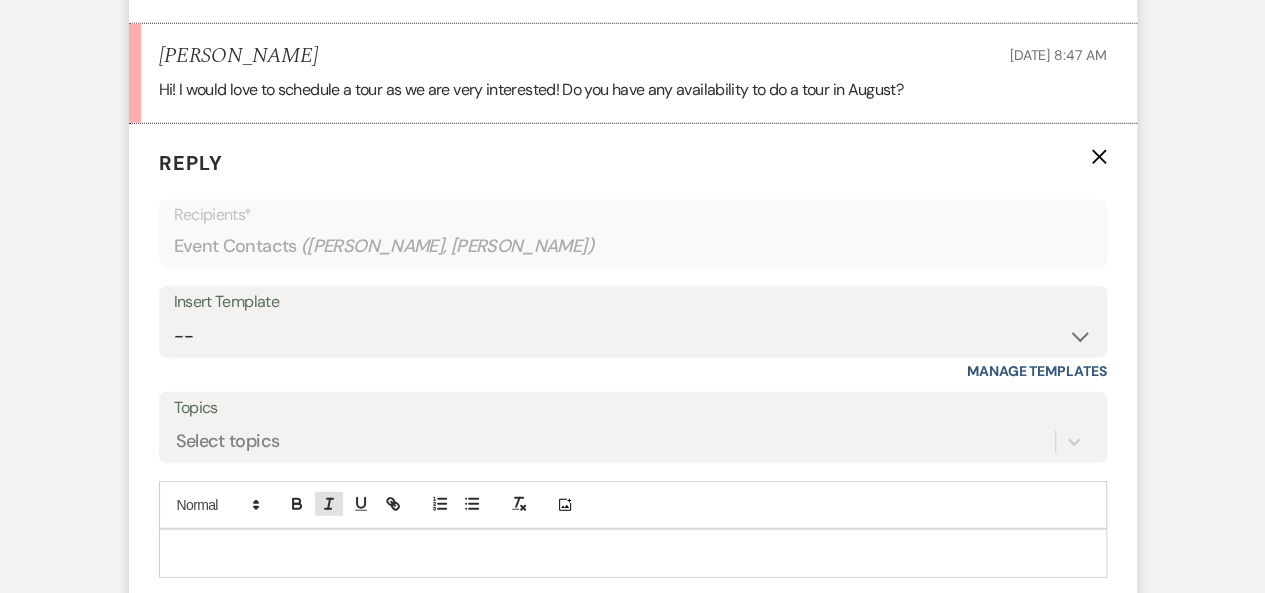 scroll, scrollTop: 2411, scrollLeft: 0, axis: vertical 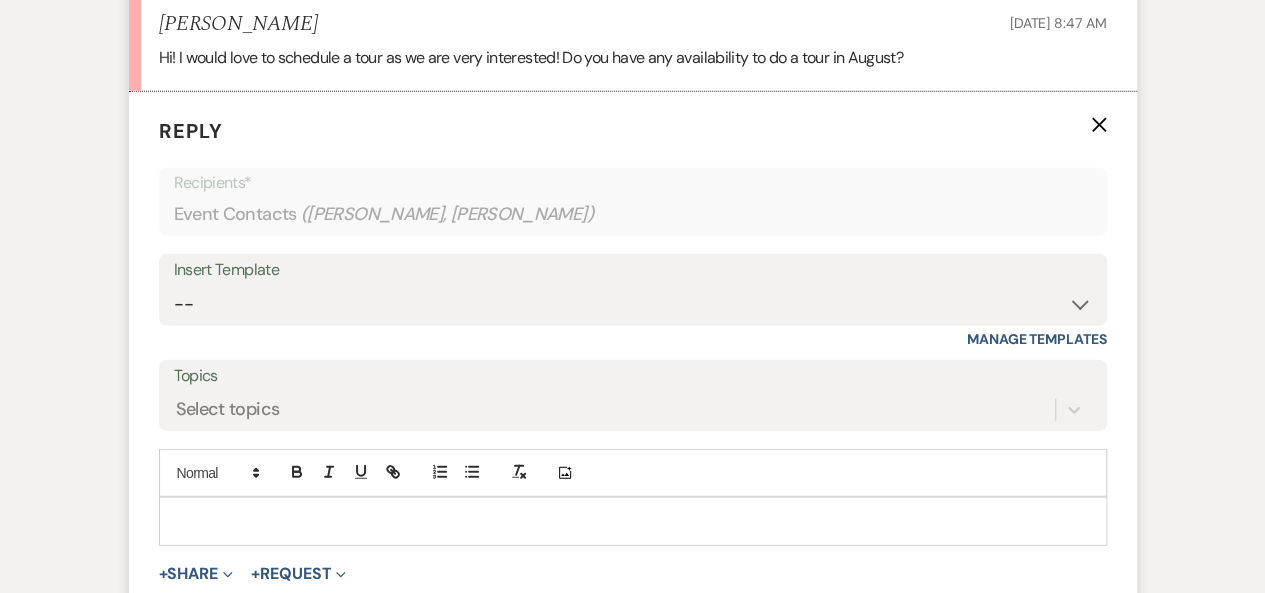 drag, startPoint x: 393, startPoint y: 511, endPoint x: 390, endPoint y: 524, distance: 13.341664 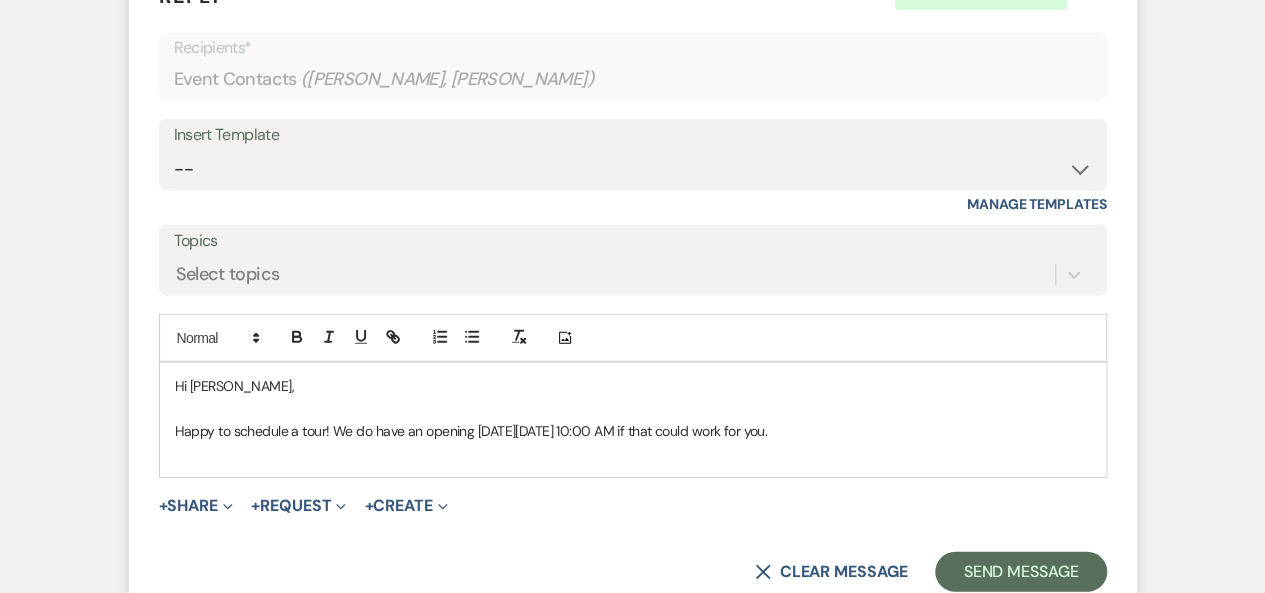 scroll, scrollTop: 2611, scrollLeft: 0, axis: vertical 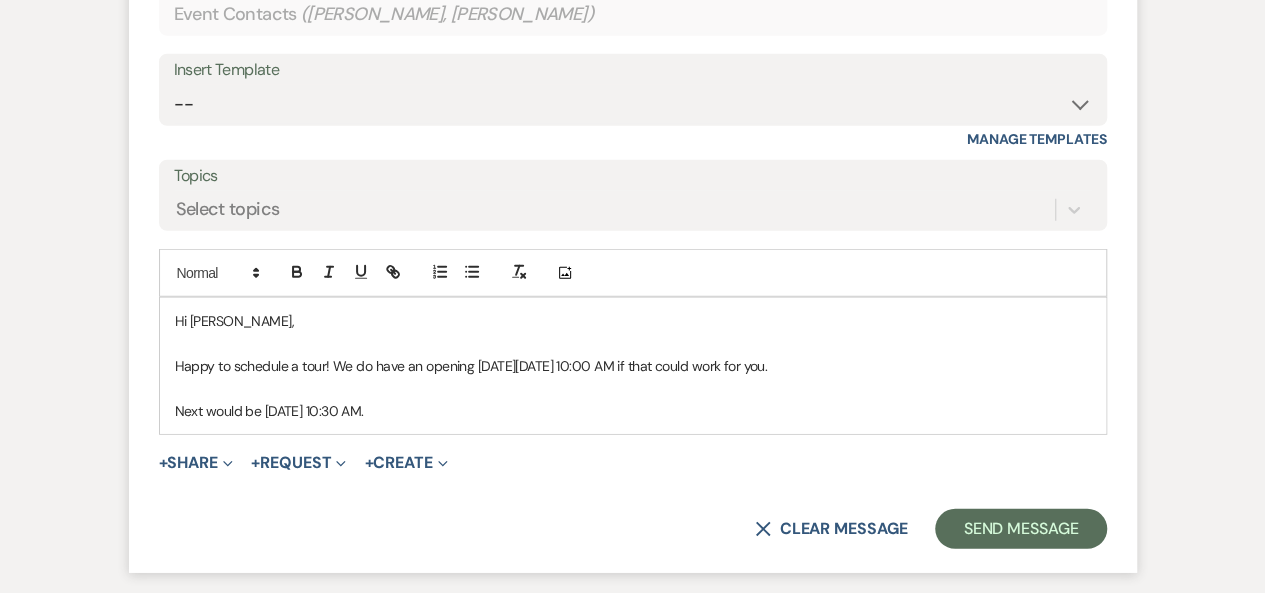 click at bounding box center (633, 388) 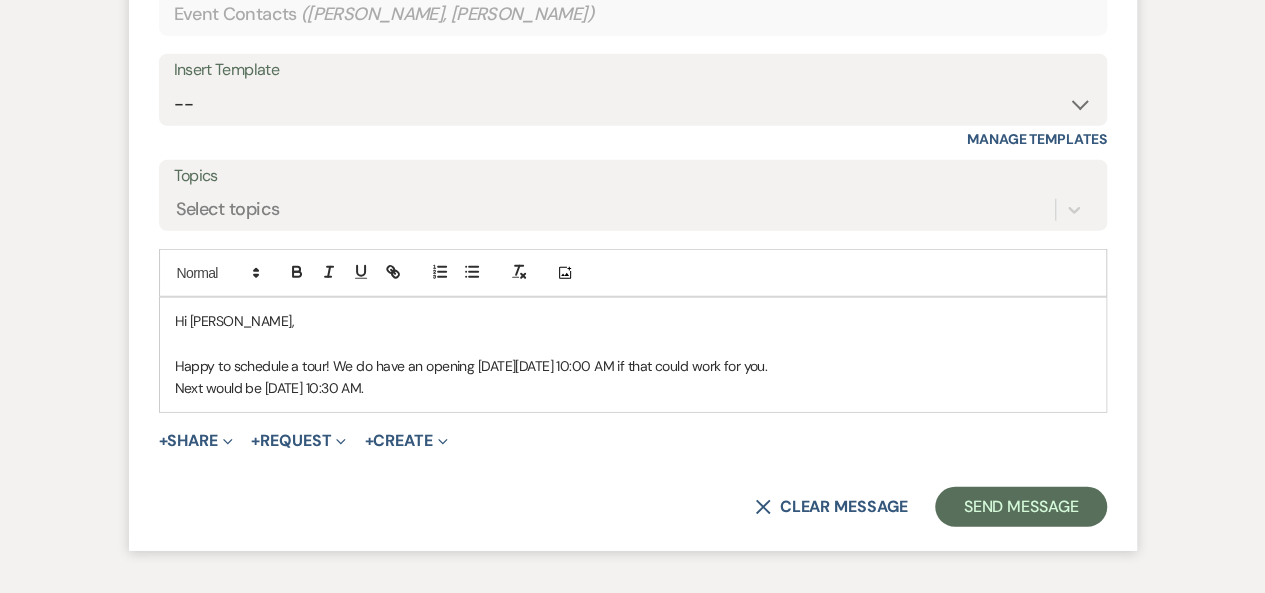 click on "Next would be [DATE] 10:30 AM." at bounding box center [633, 388] 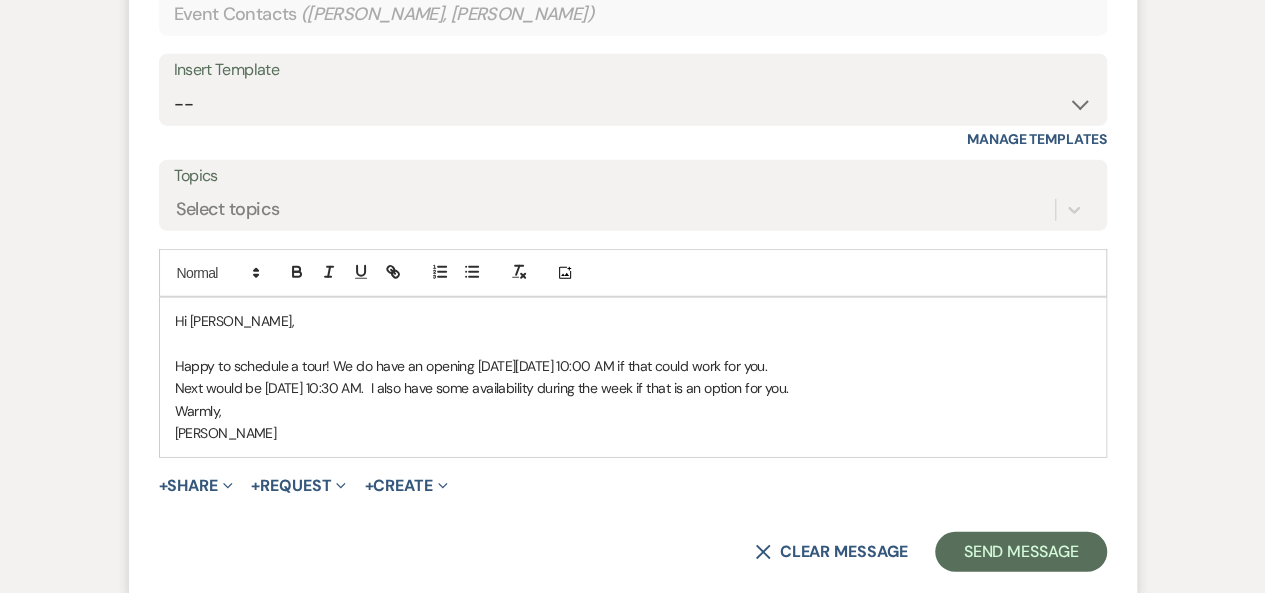 click on "Next would be [DATE] 10:30 AM.  I also have some availability during the week if that is an option for you." at bounding box center (633, 388) 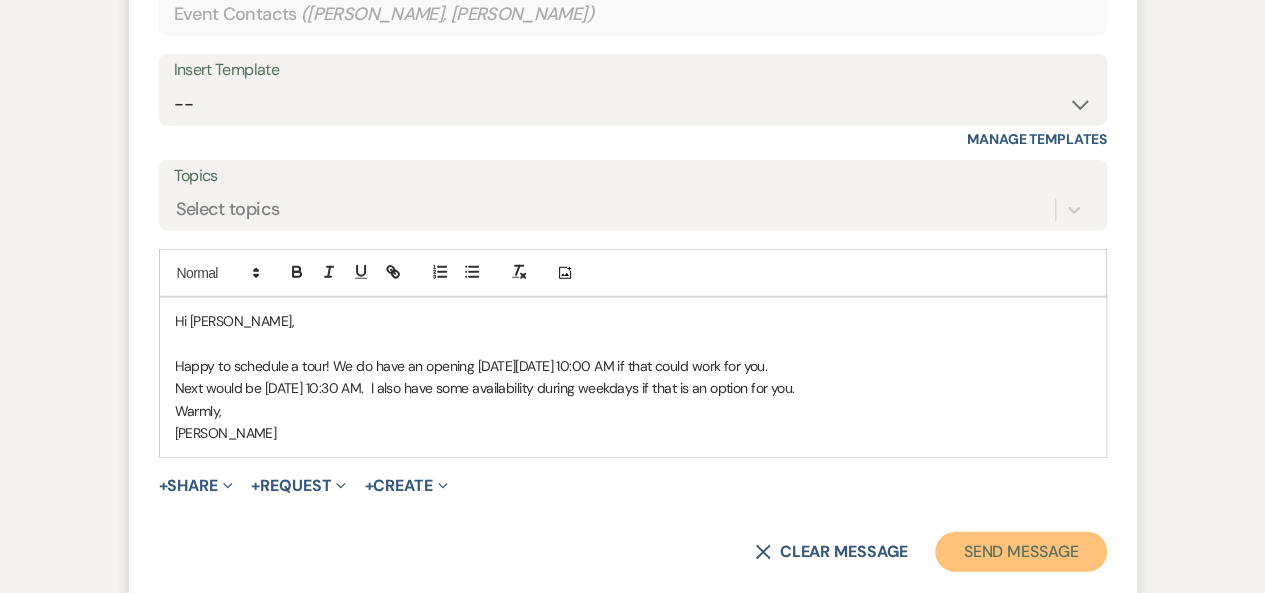 click on "Send Message" at bounding box center [1020, 552] 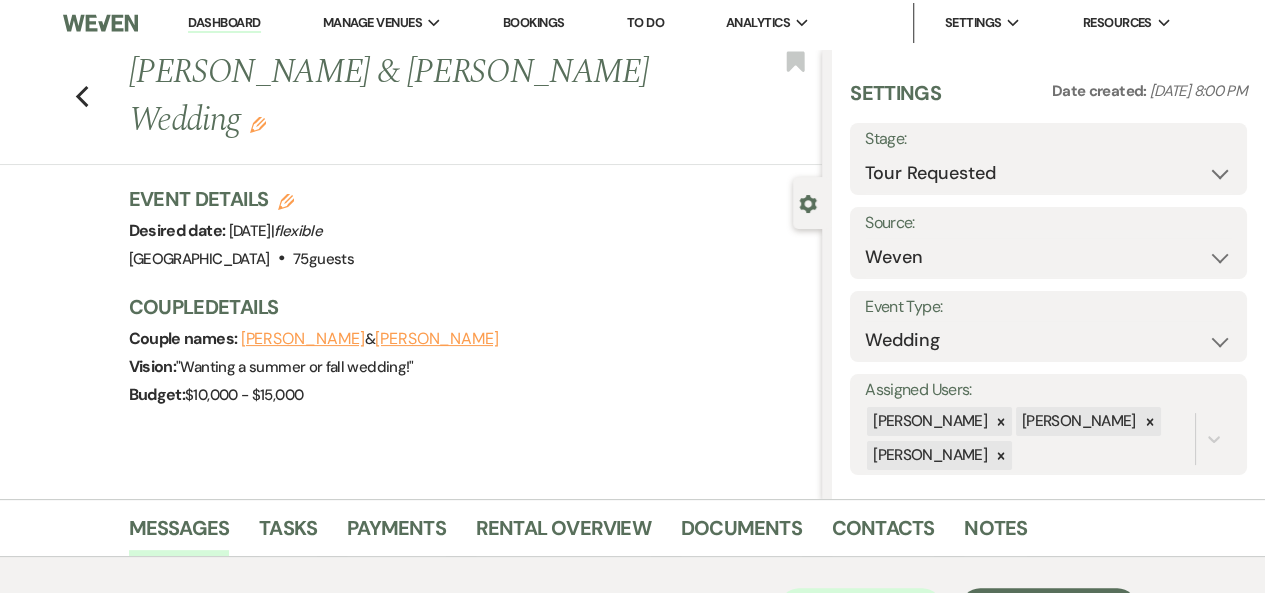 scroll, scrollTop: 0, scrollLeft: 0, axis: both 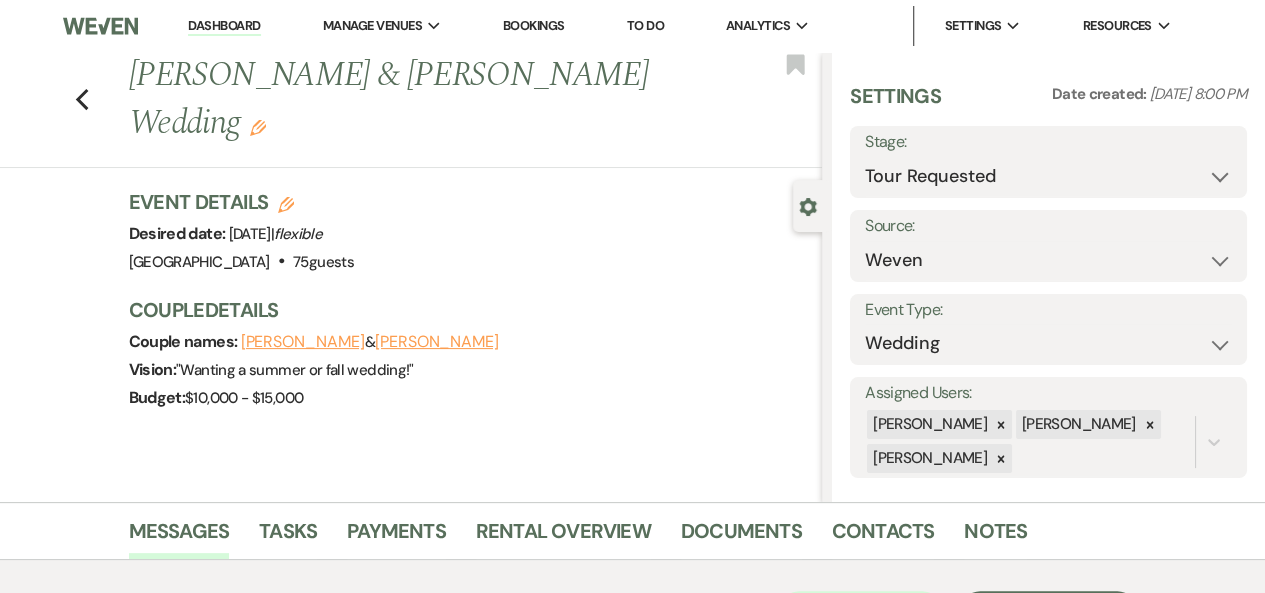click on "Dashboard" at bounding box center [224, 26] 